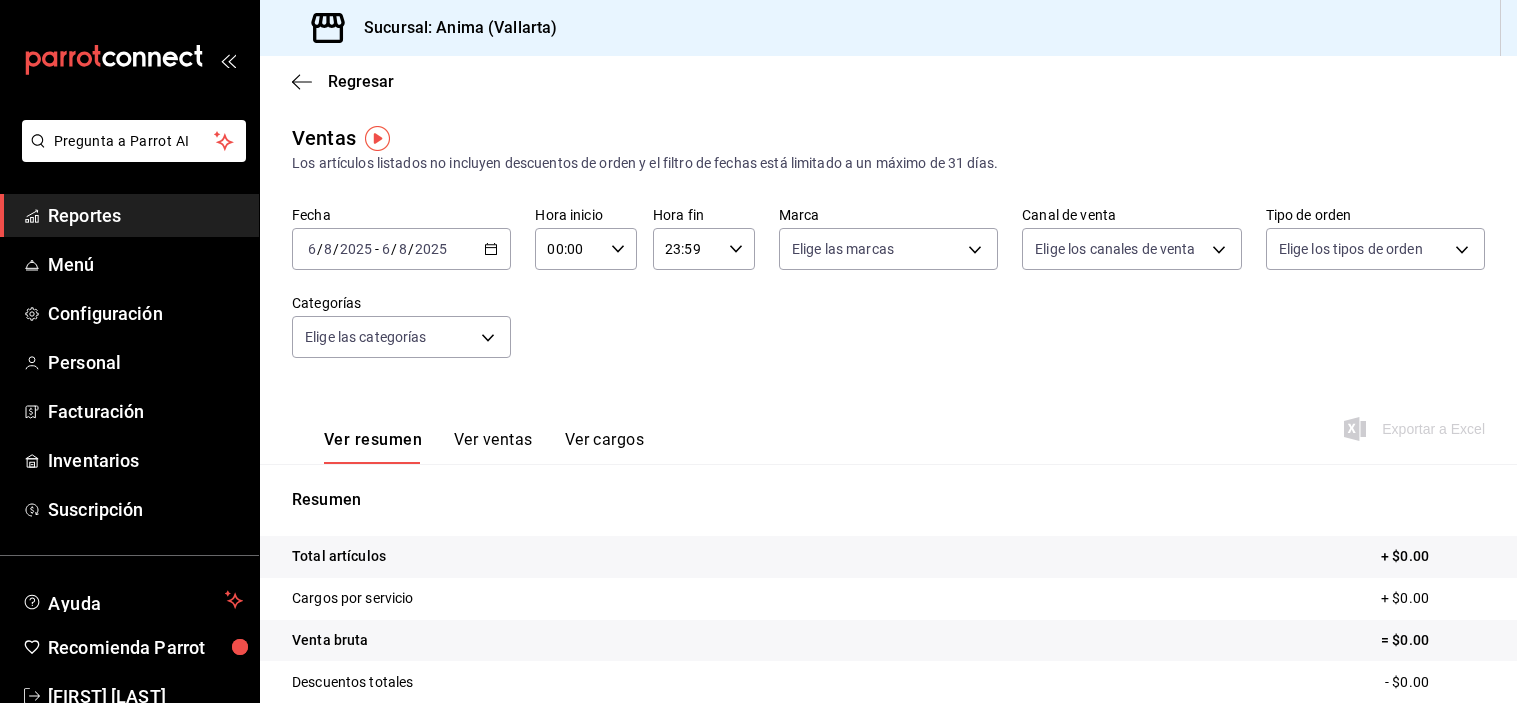 scroll, scrollTop: 0, scrollLeft: 0, axis: both 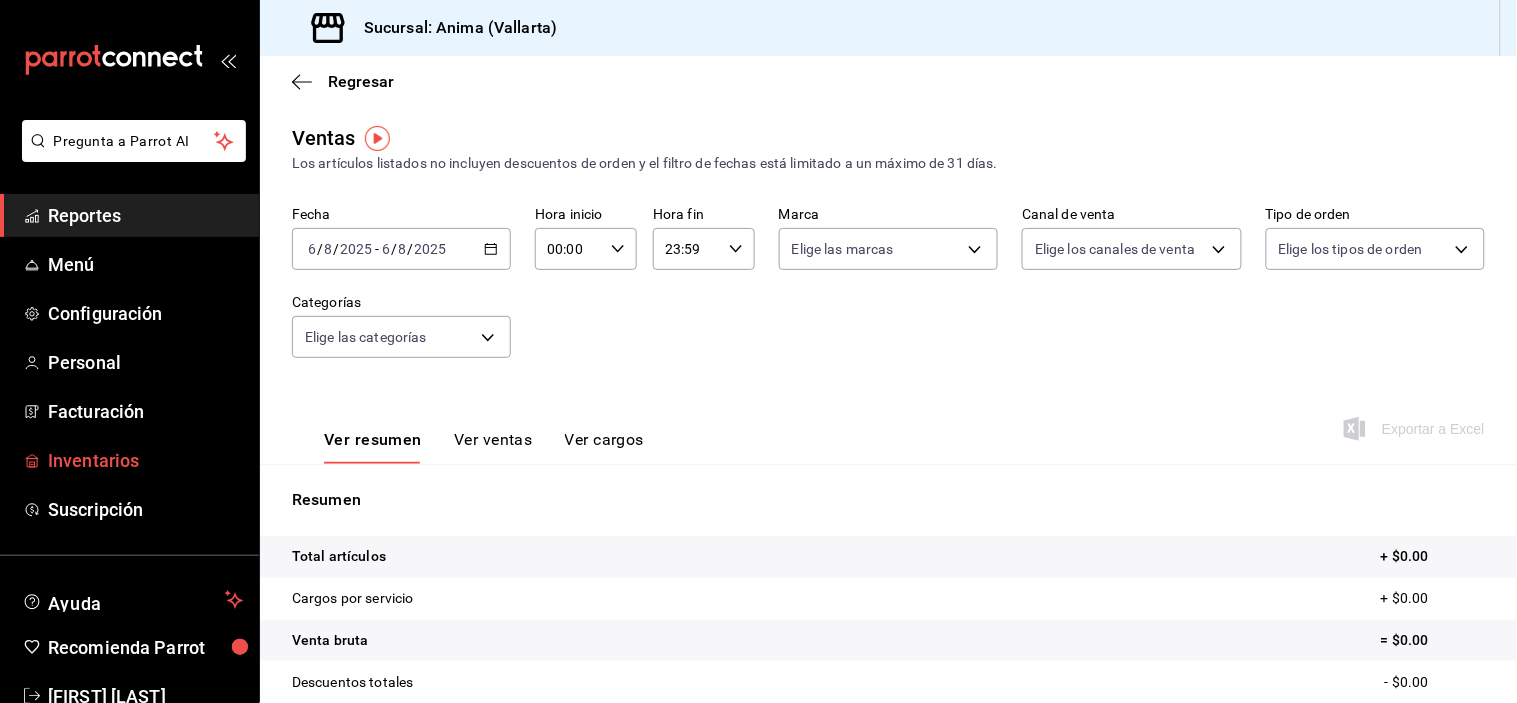 click on "Inventarios" at bounding box center (145, 460) 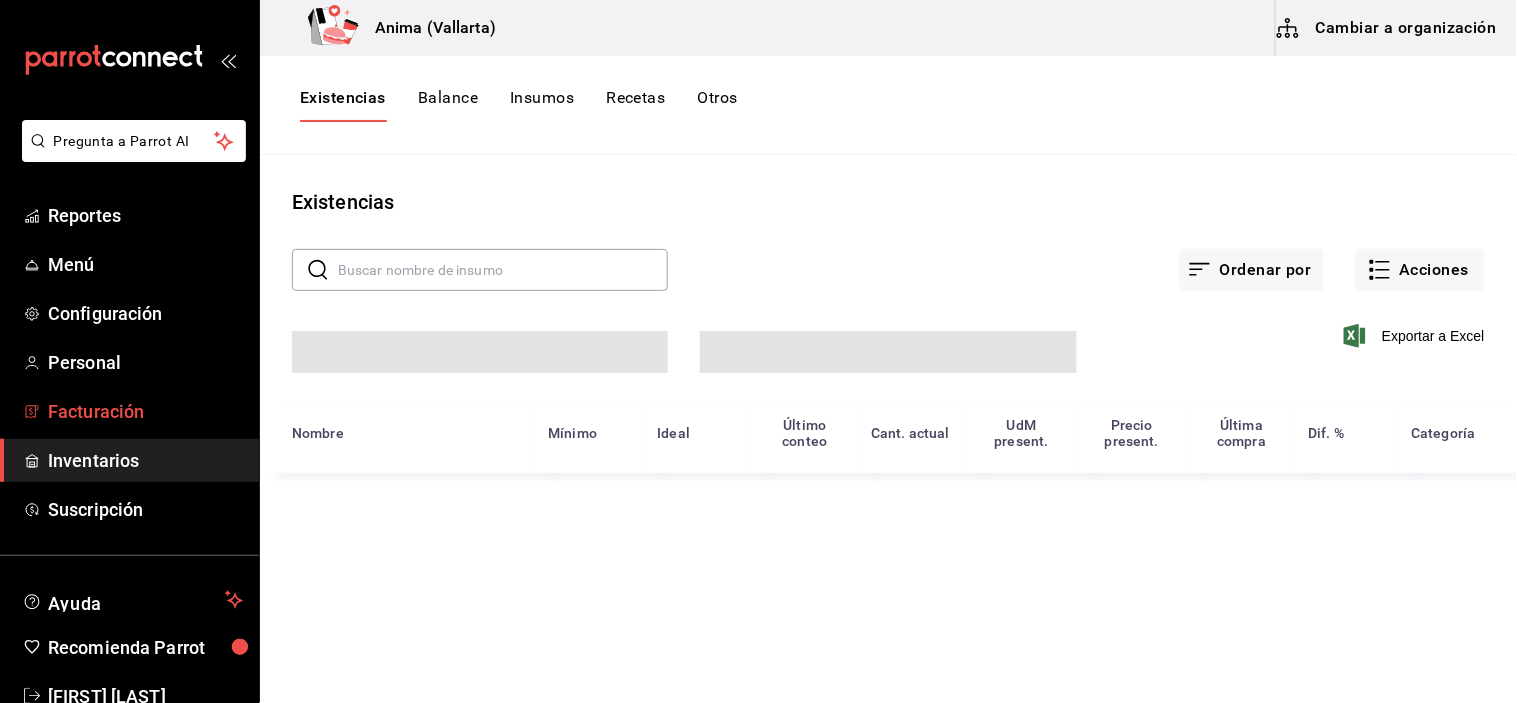 click on "Facturación" at bounding box center (145, 411) 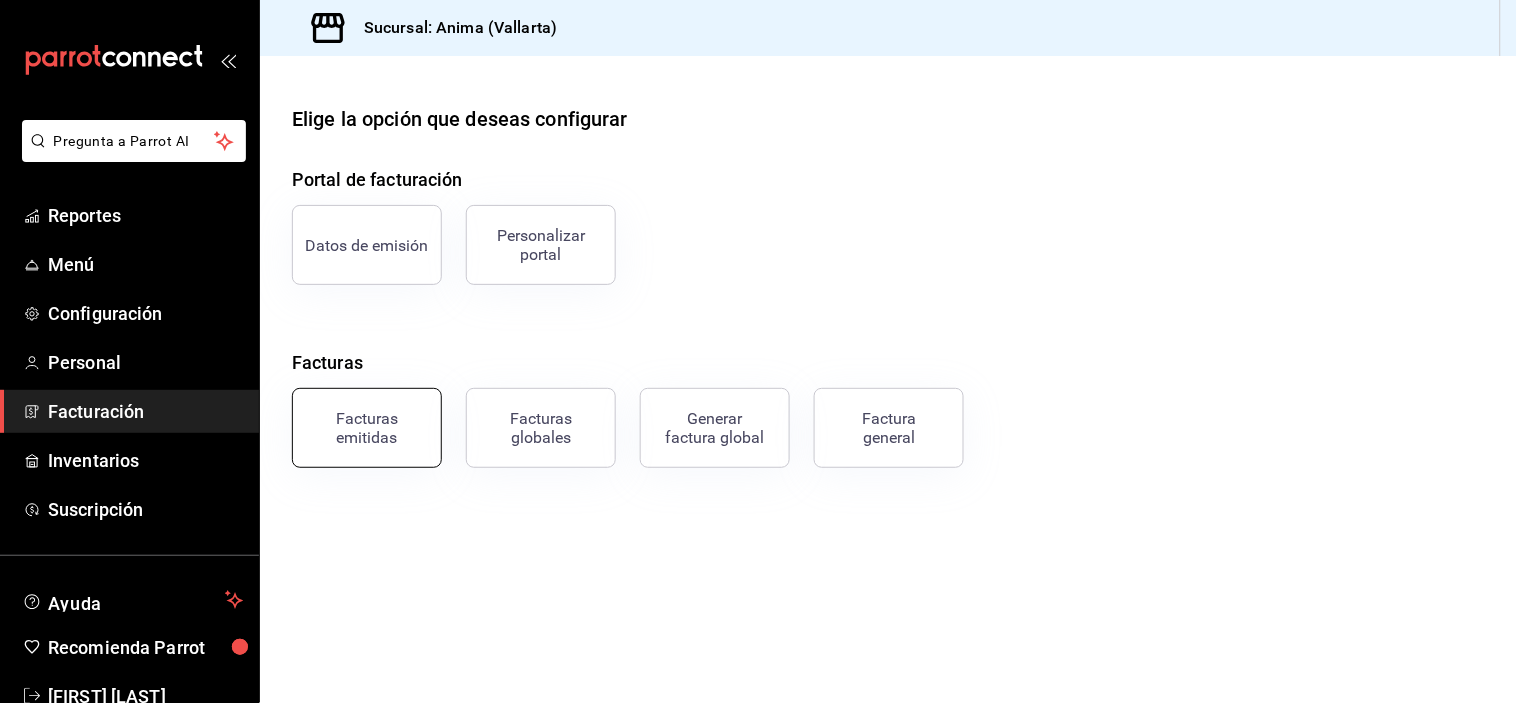 click on "Facturas emitidas" at bounding box center (367, 428) 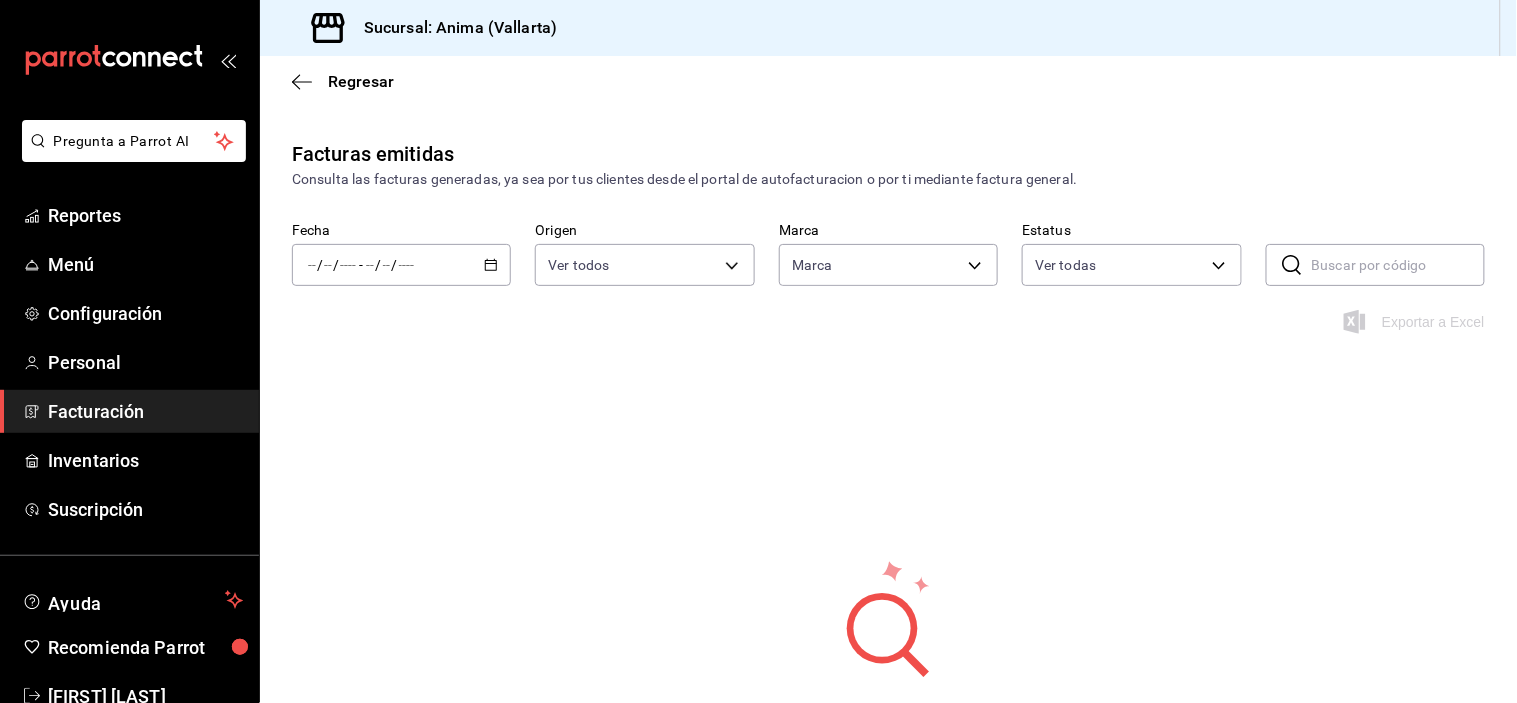 type on "a66376ae-ea22-4cd2-97e0-9ea16bf22336" 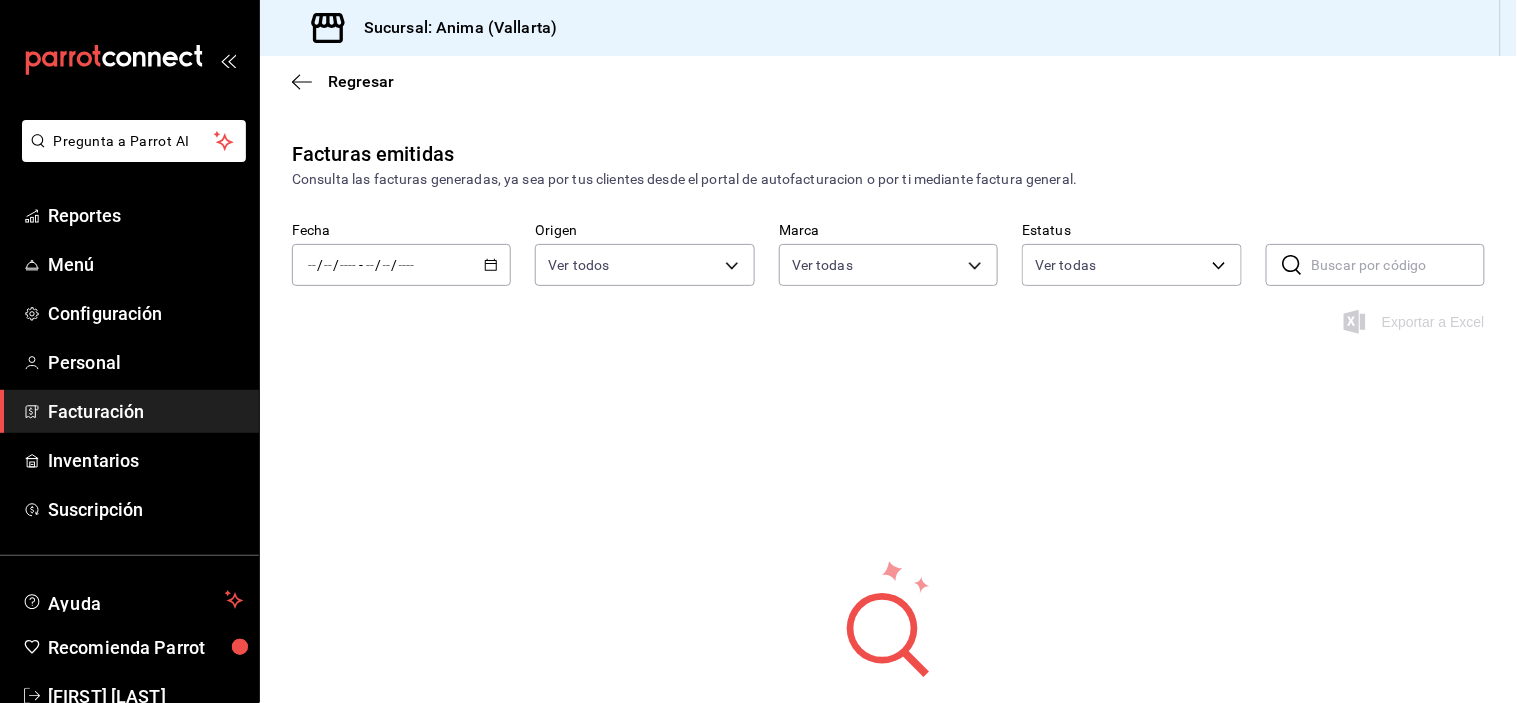 click on "/ / - / /" at bounding box center (401, 265) 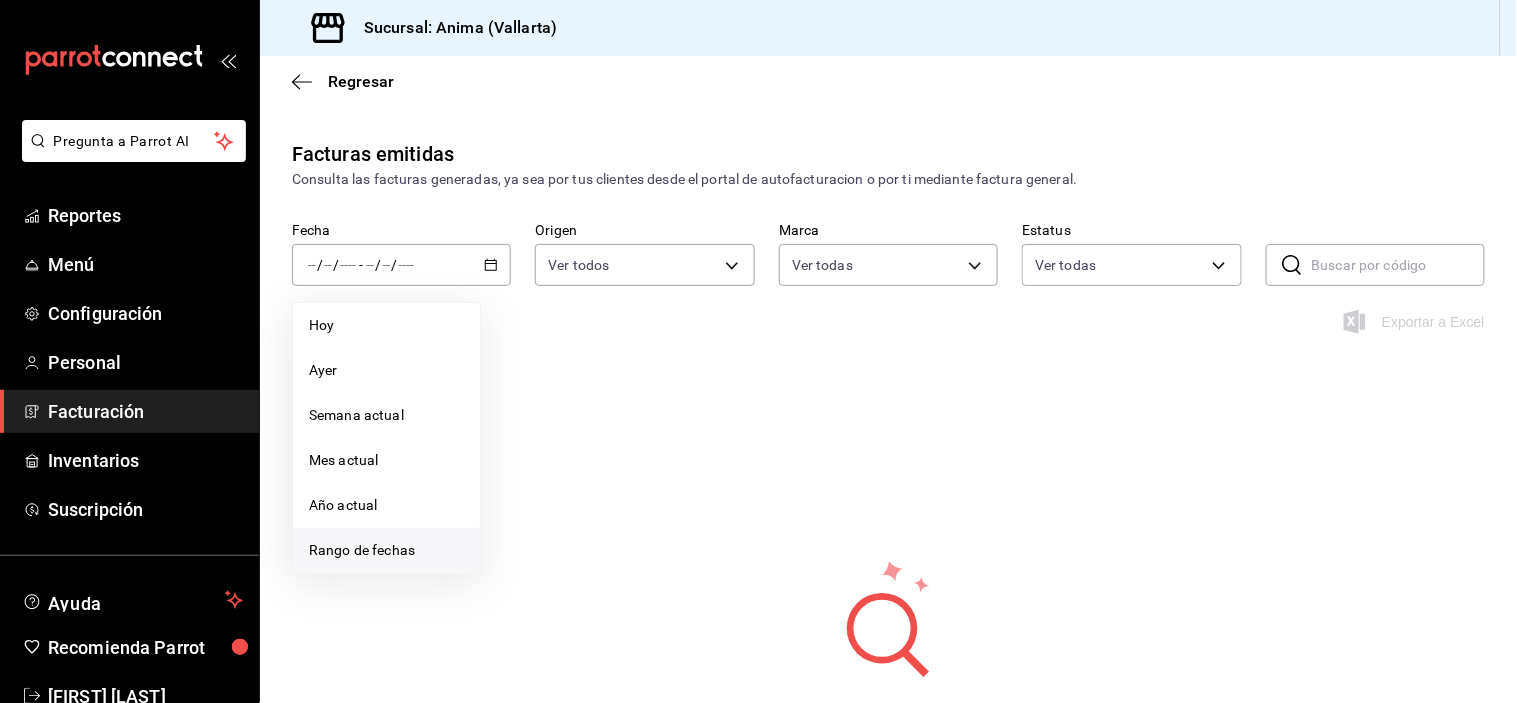 click on "Rango de fechas" at bounding box center [386, 550] 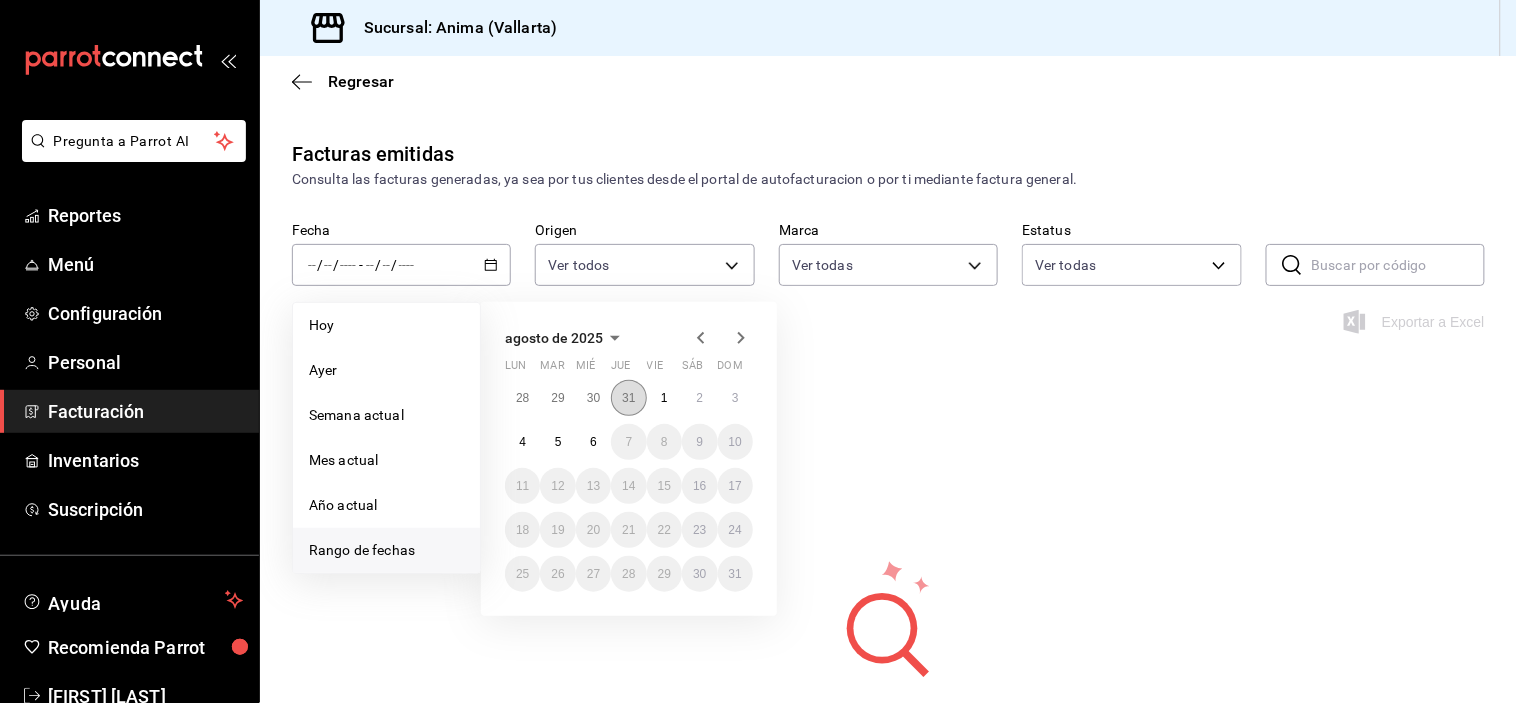 click on "31" at bounding box center [628, 398] 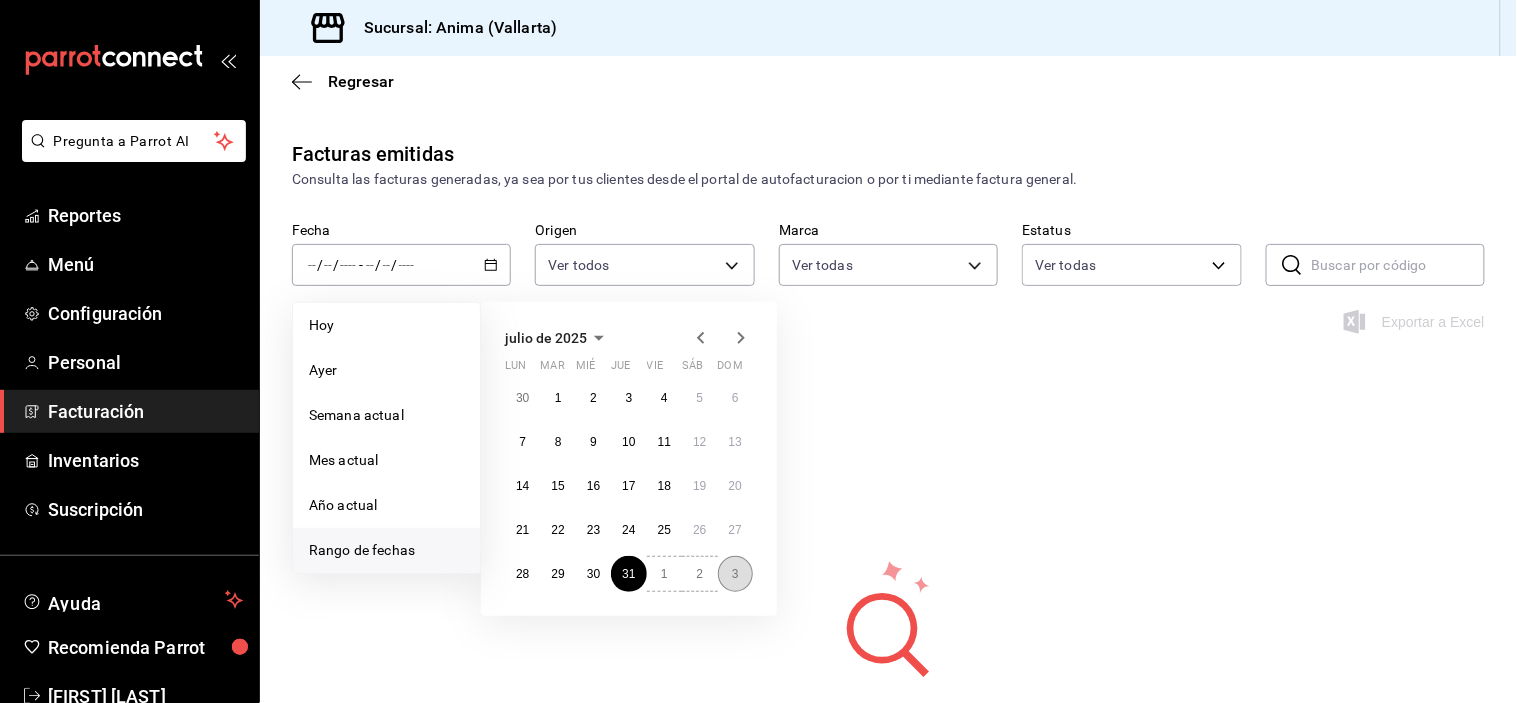 click on "3" at bounding box center (735, 574) 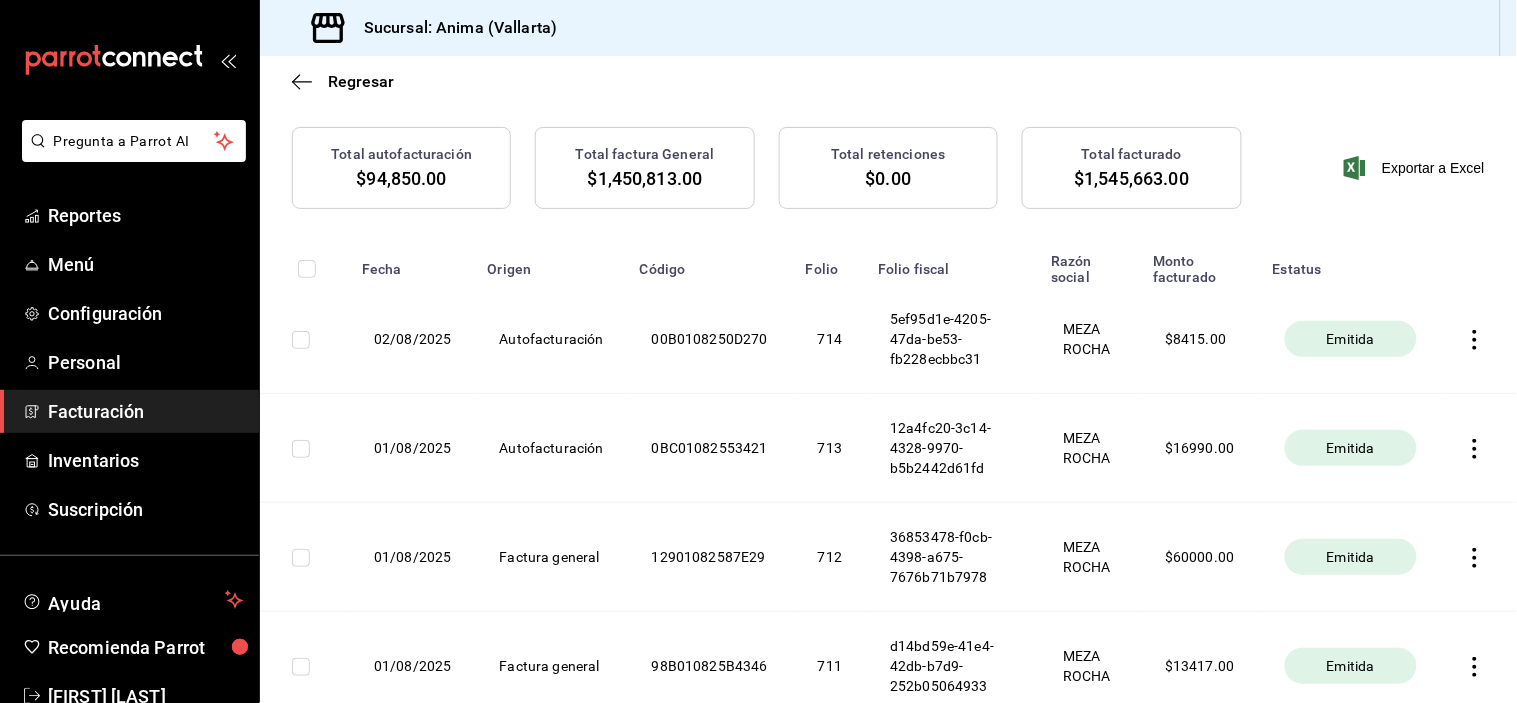 scroll, scrollTop: 402, scrollLeft: 0, axis: vertical 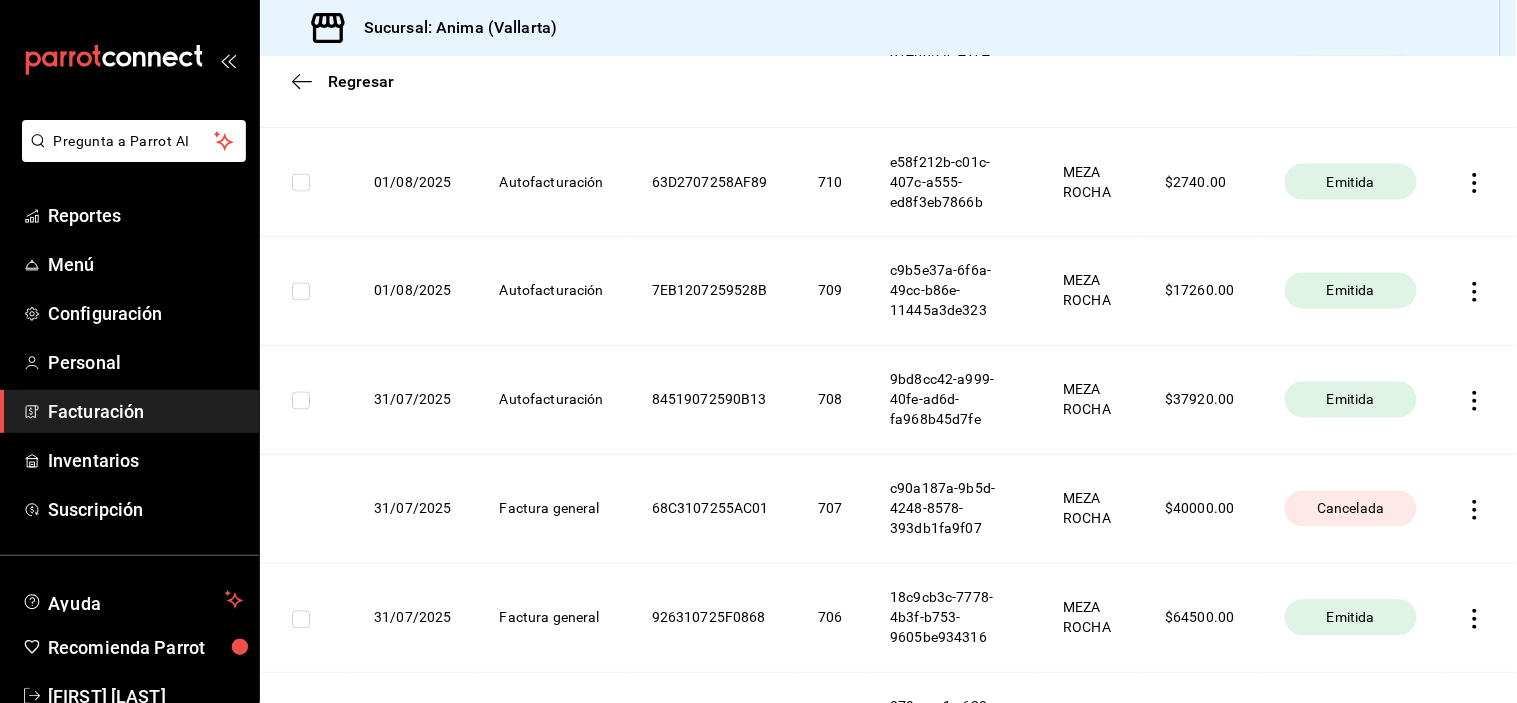 click 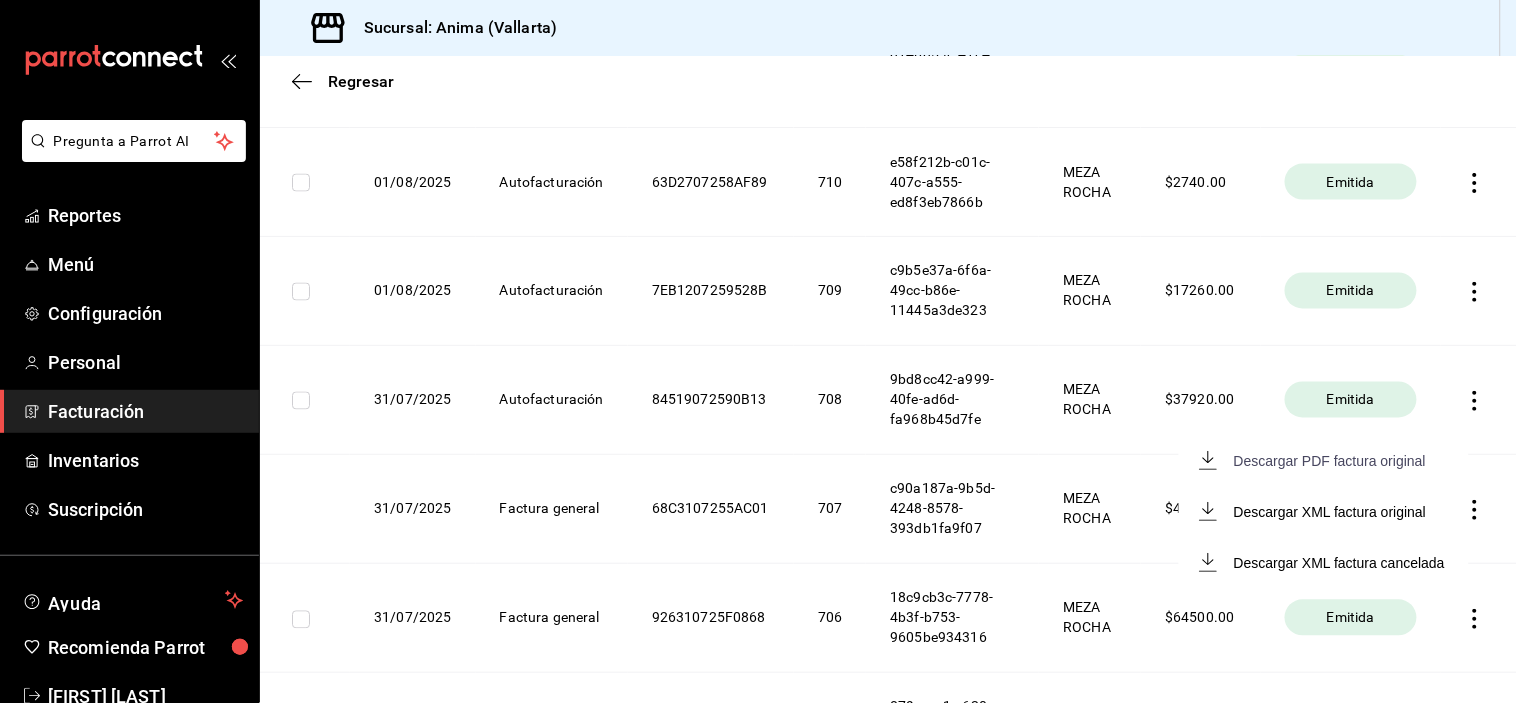 click on "Descargar PDF factura original" at bounding box center (1330, 461) 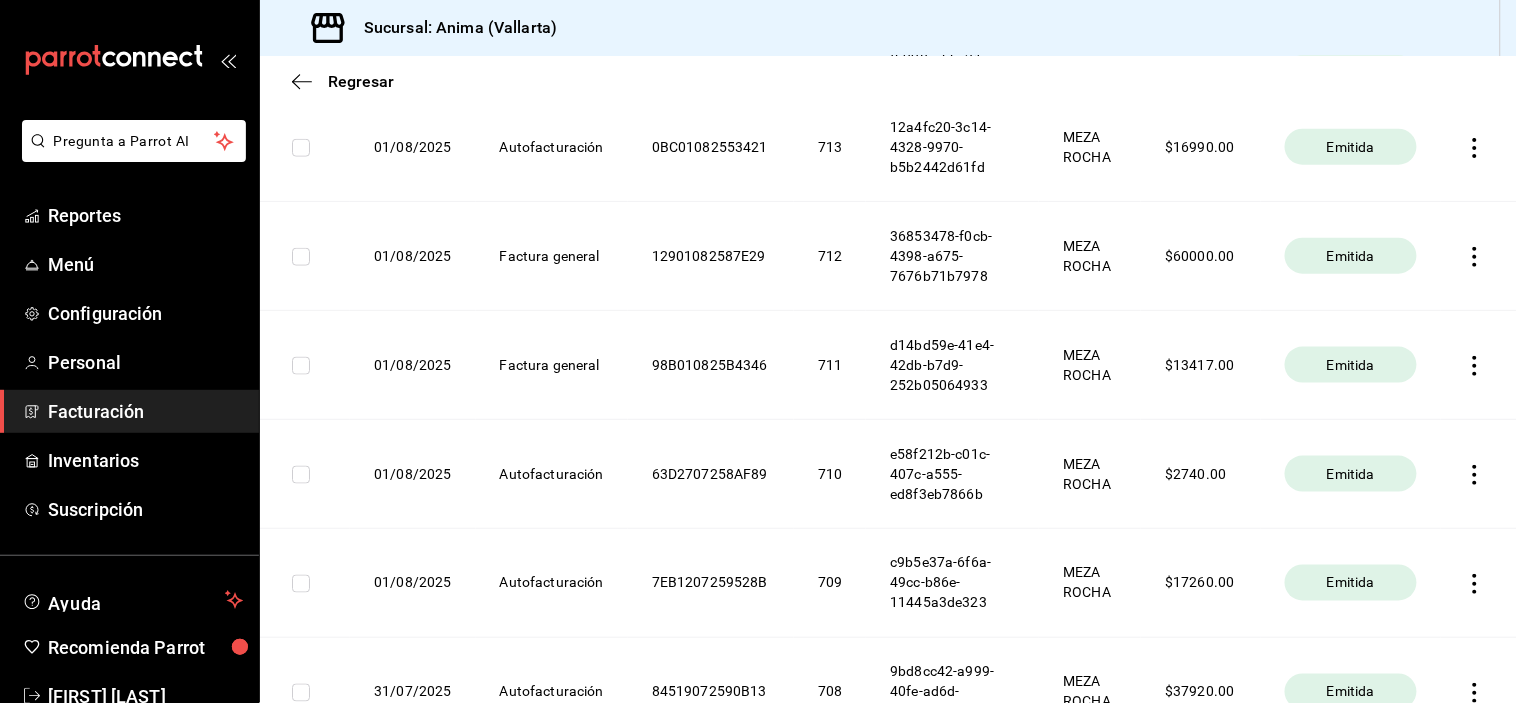 scroll, scrollTop: 337, scrollLeft: 0, axis: vertical 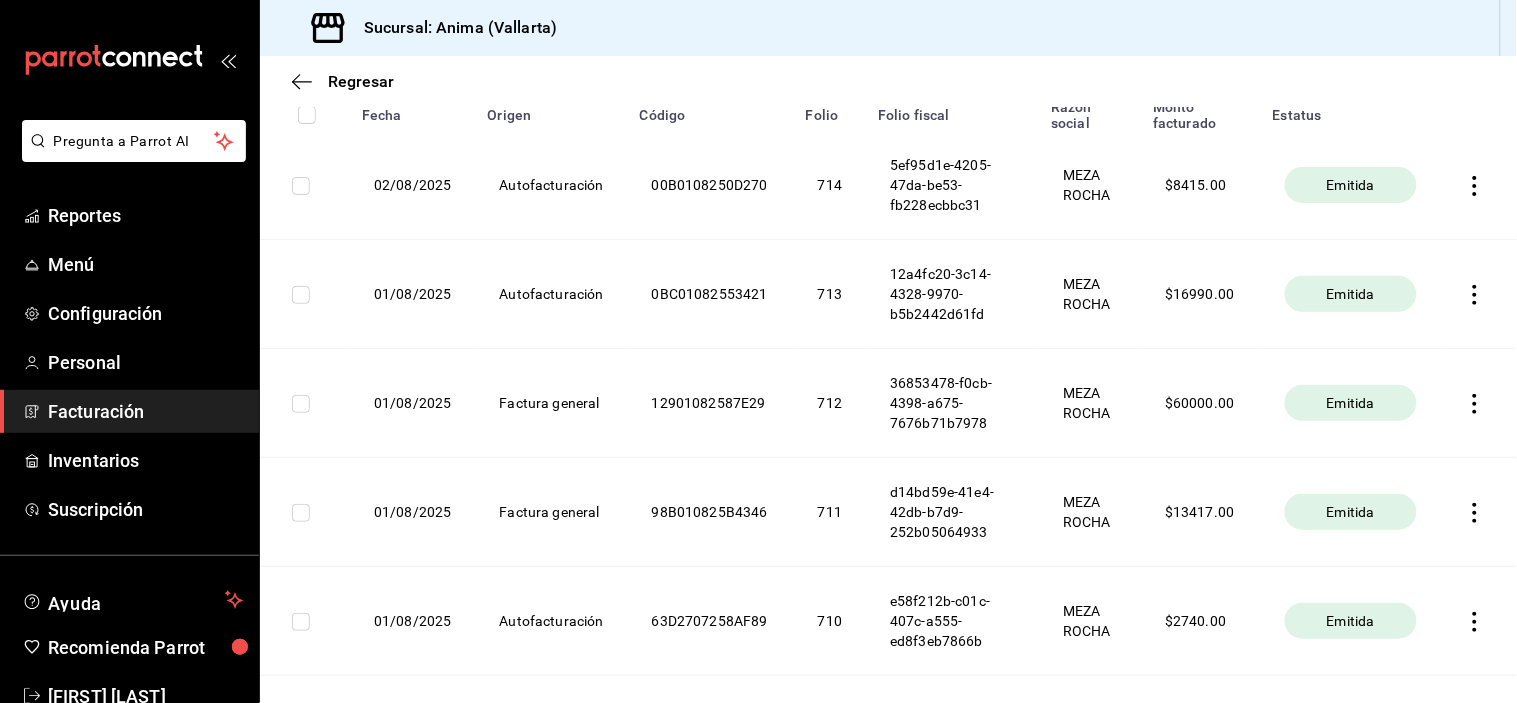 click 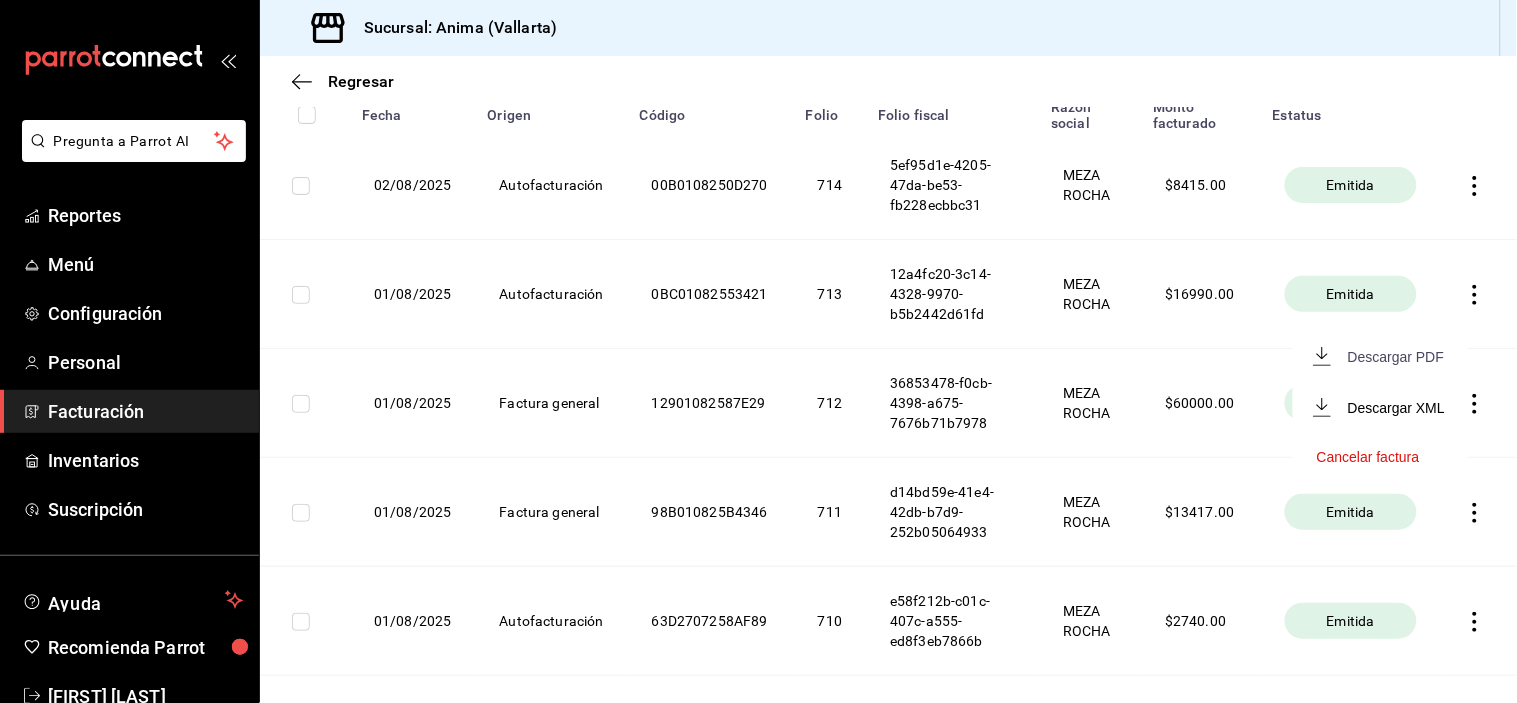 click on "Descargar PDF" at bounding box center (1396, 357) 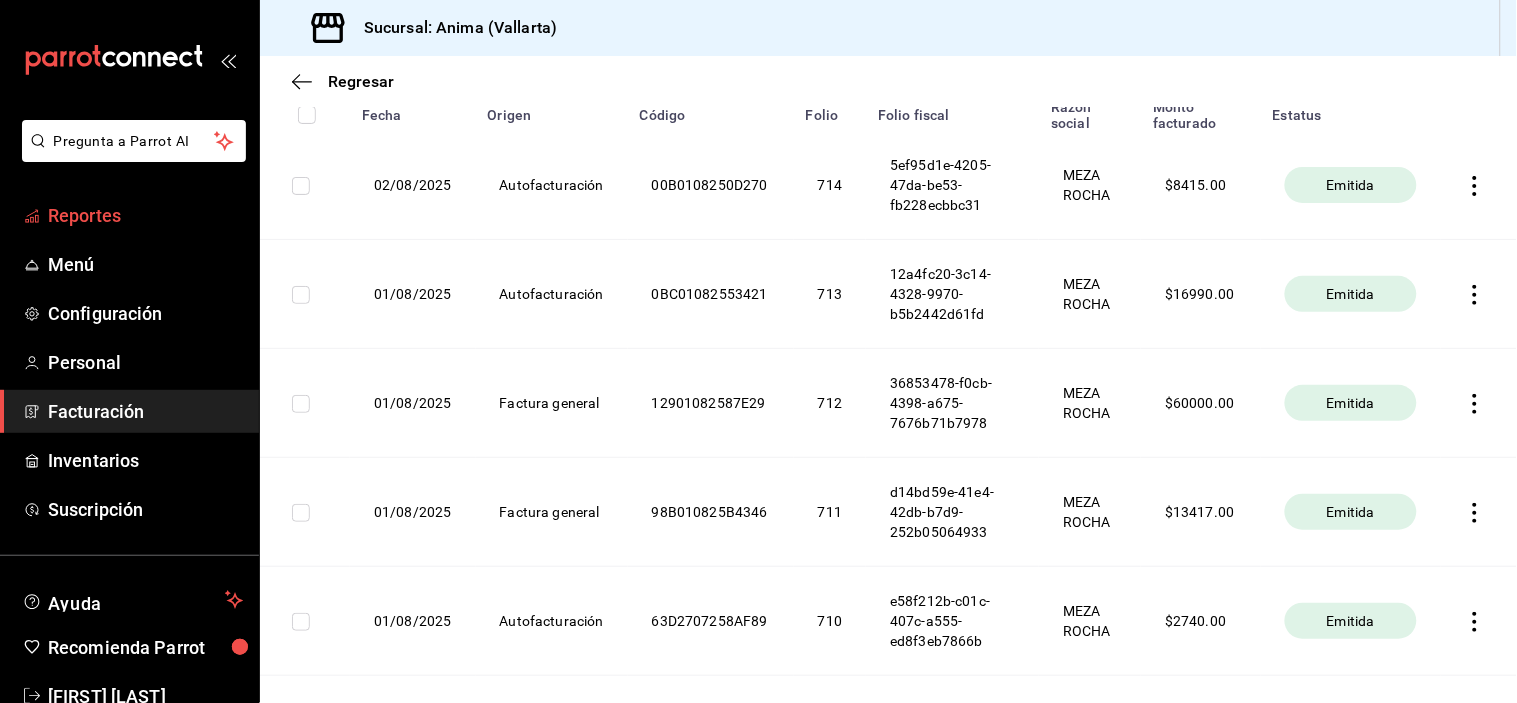 click on "Reportes" at bounding box center [145, 215] 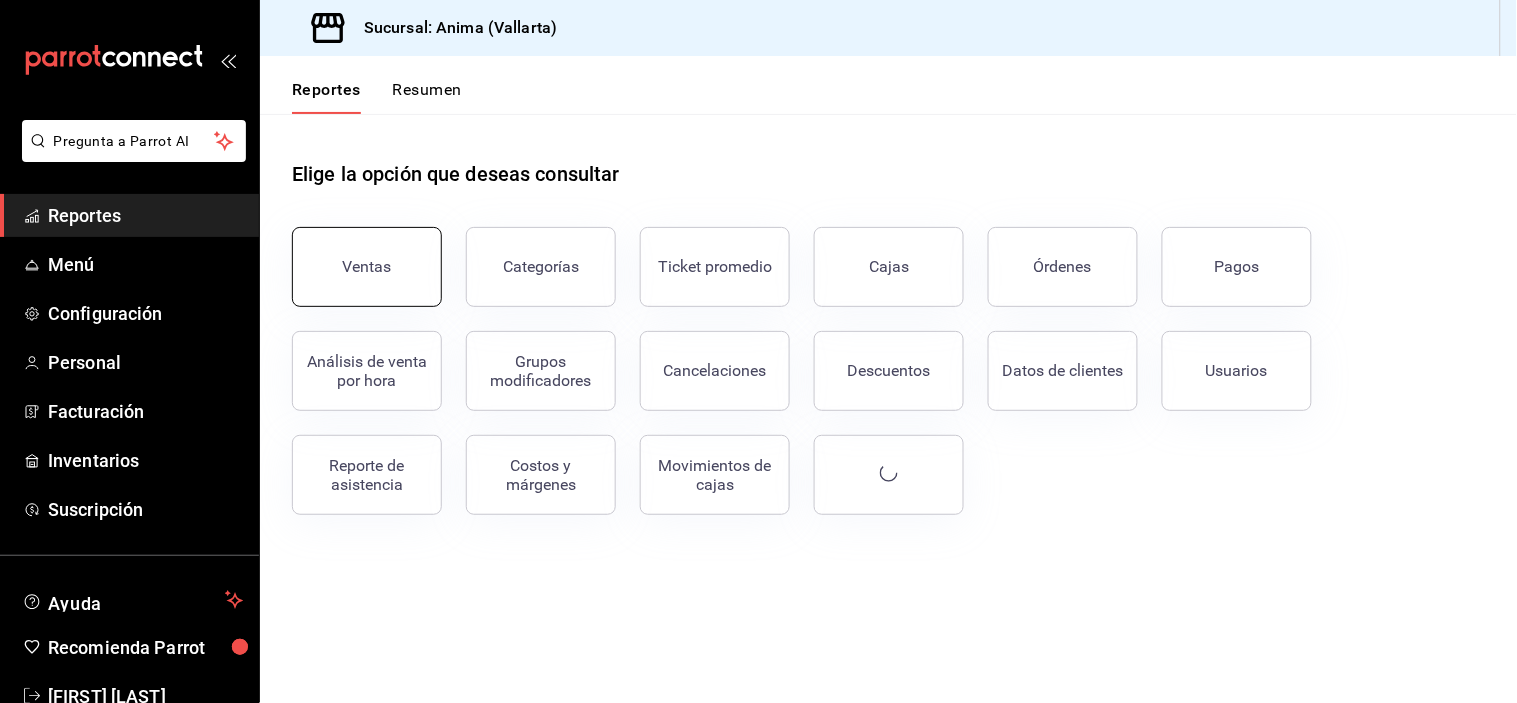 click on "Ventas" at bounding box center [367, 267] 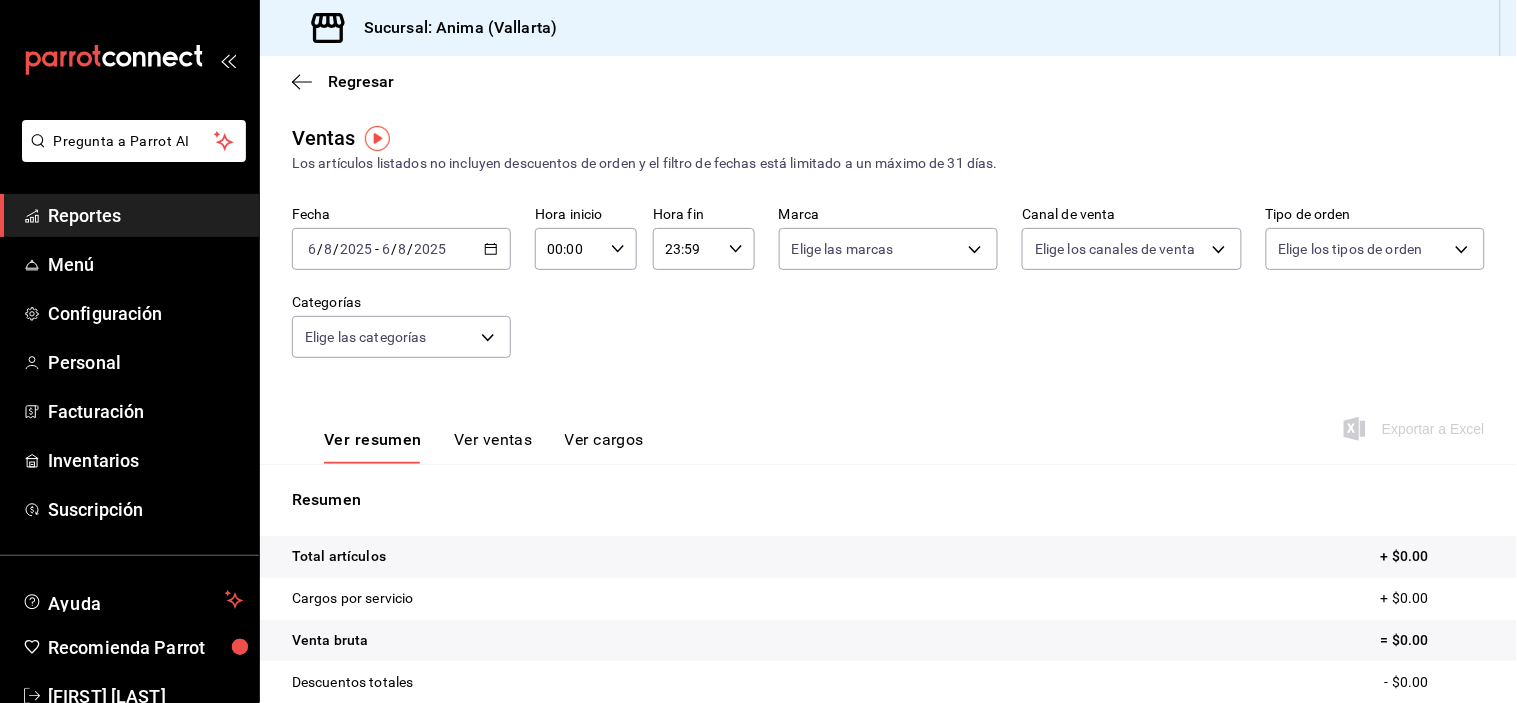click on "2025-08-06 6 / 8 / 2025 - 2025-08-06 6 / 8 / 2025" at bounding box center [401, 249] 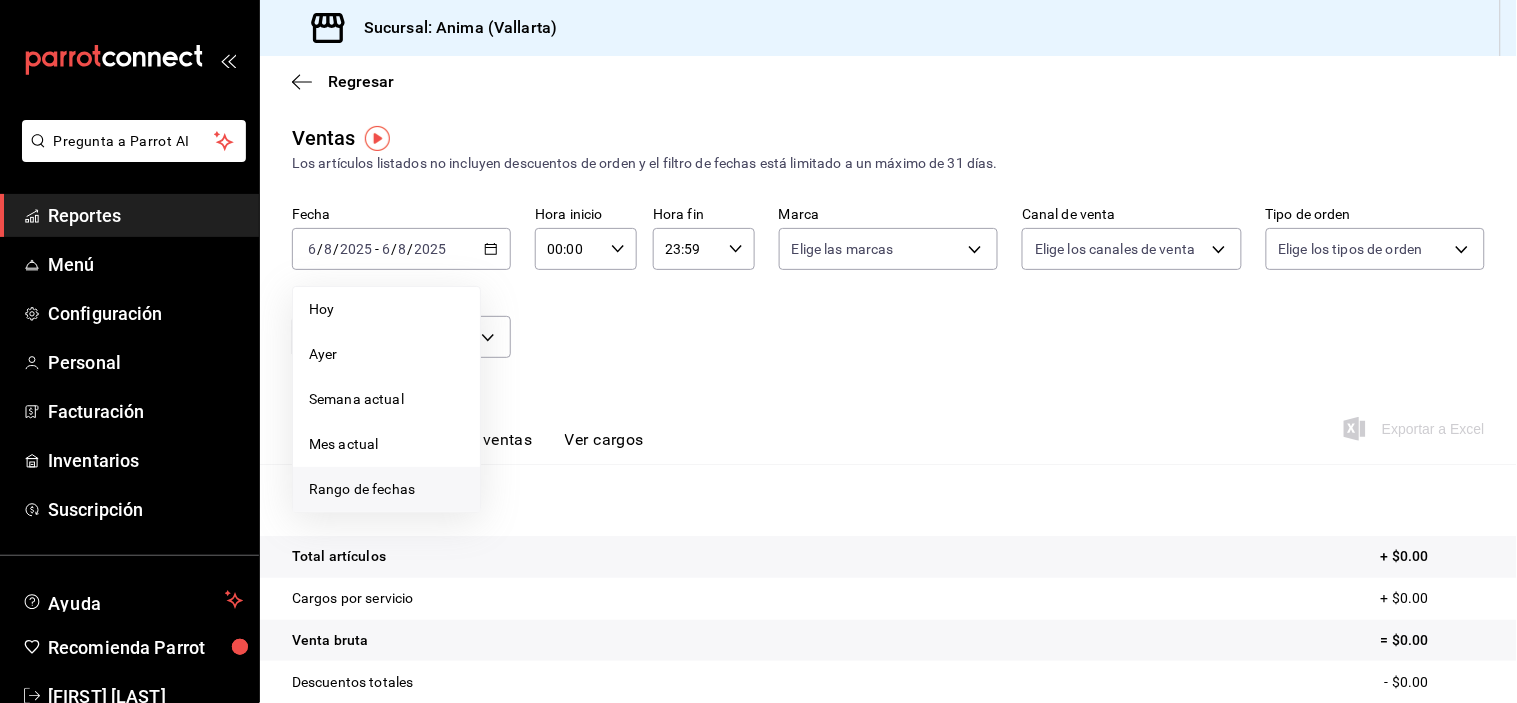 click on "Rango de fechas" at bounding box center [386, 489] 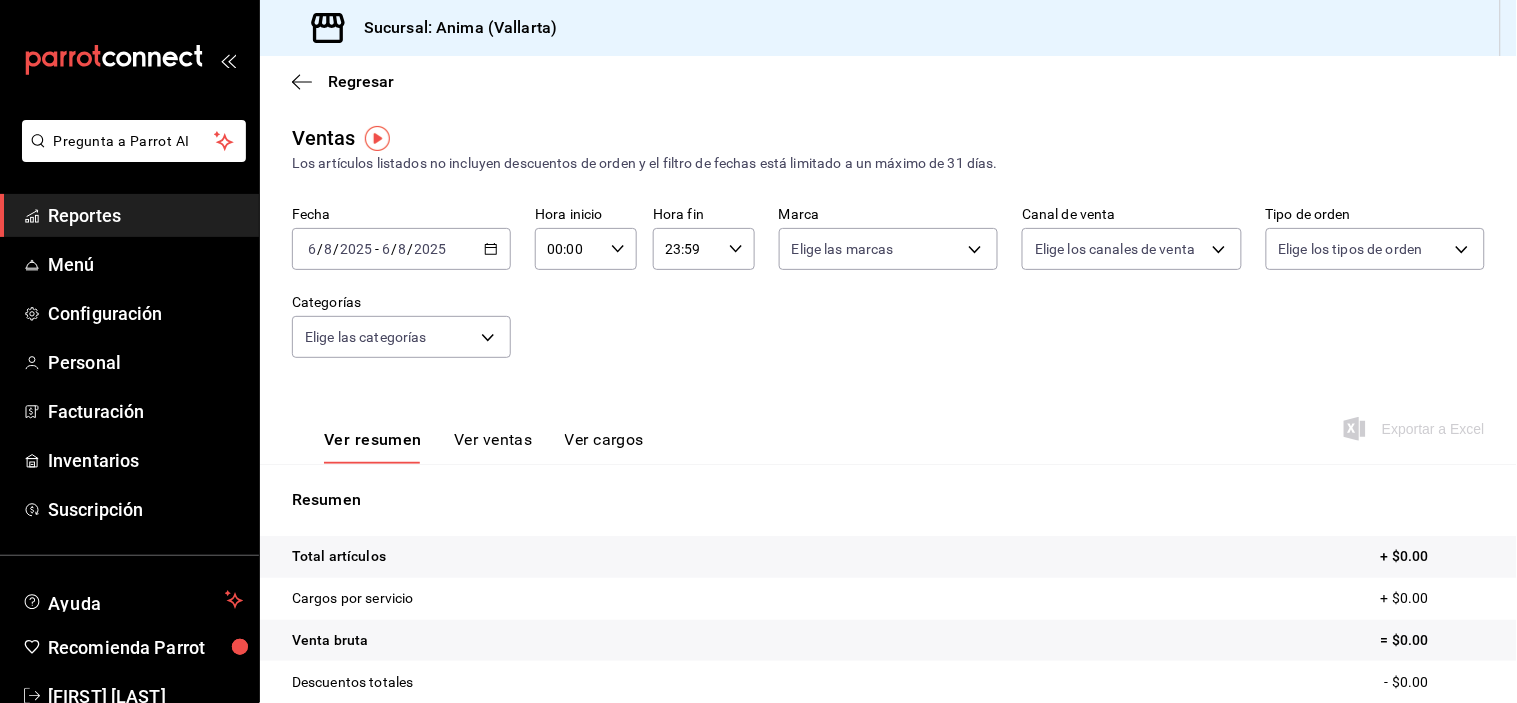 click on "Reportes" at bounding box center [145, 215] 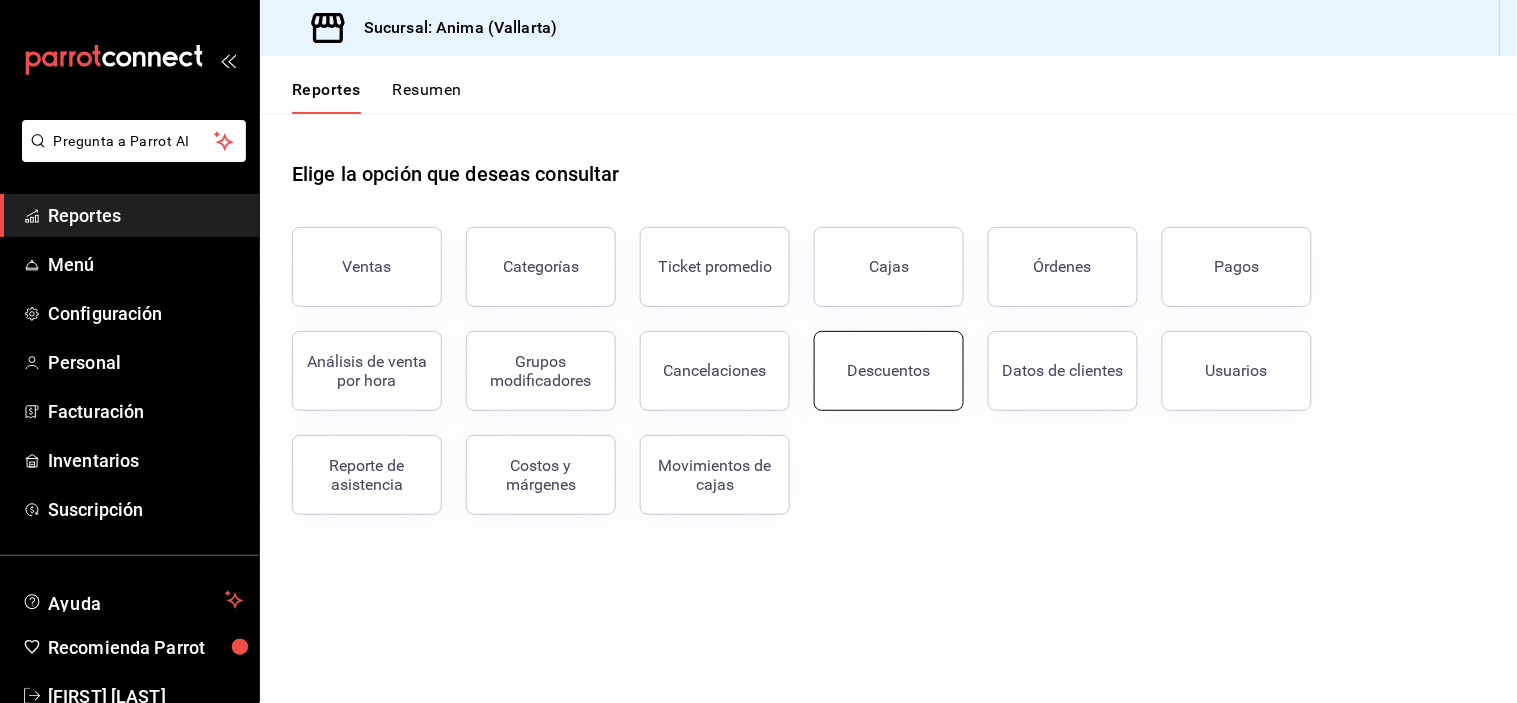 click on "Descuentos" at bounding box center [889, 370] 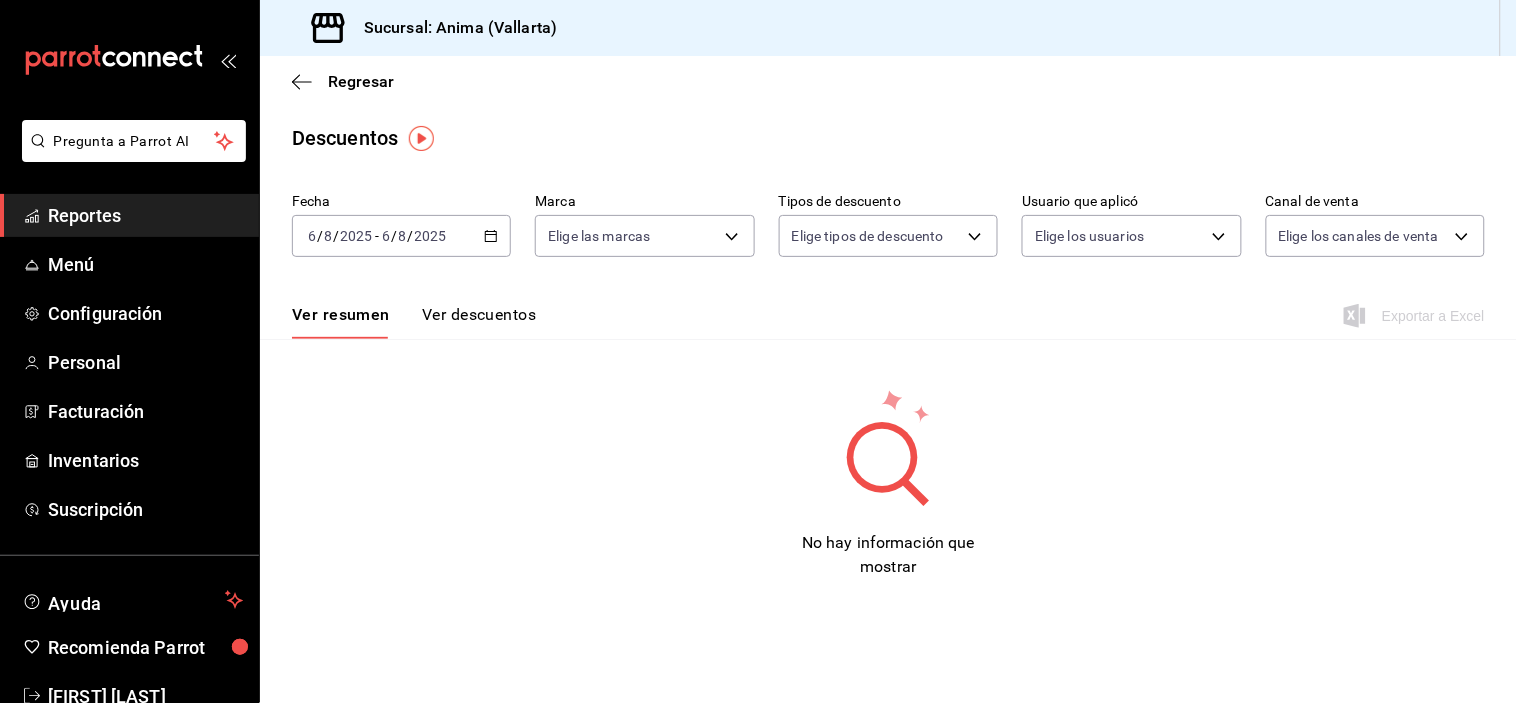 click on "6" at bounding box center [386, 236] 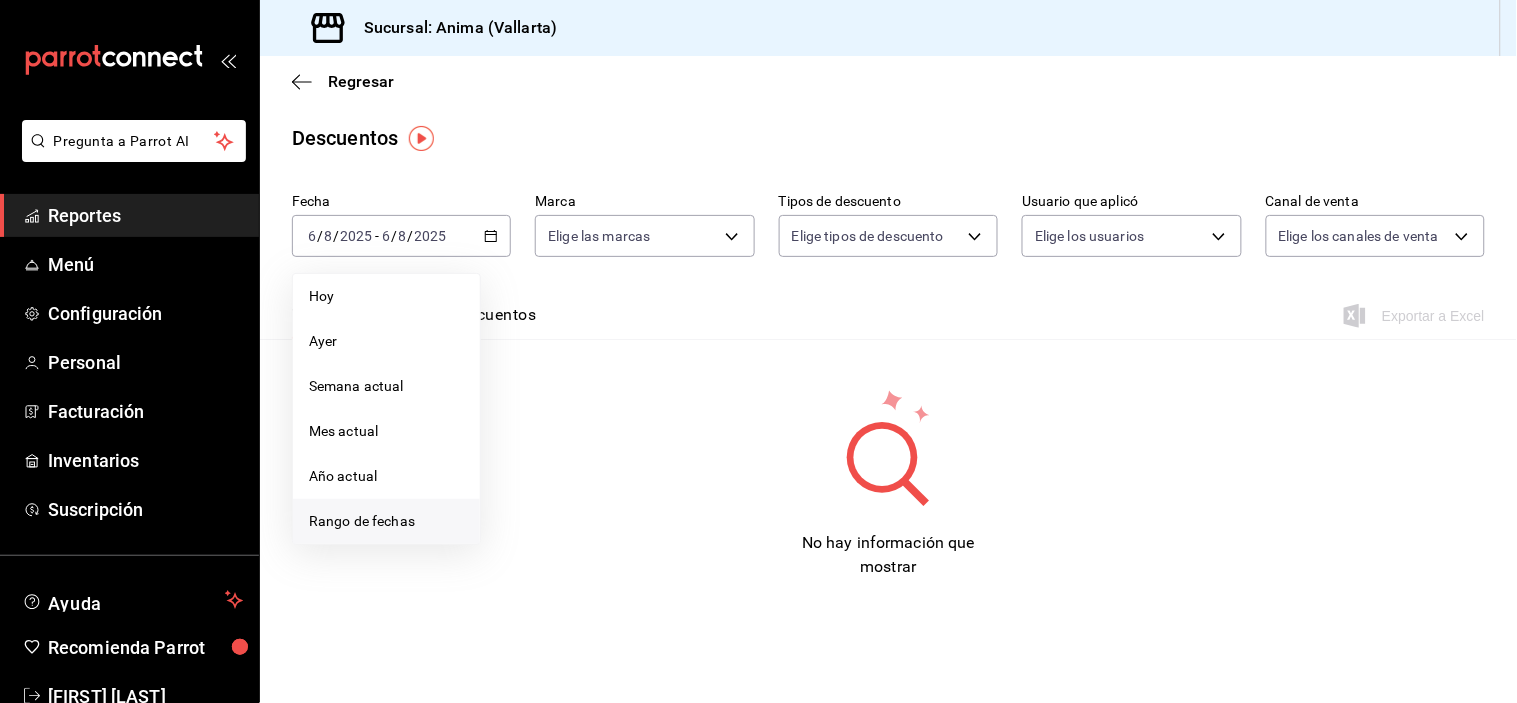 click on "Rango de fechas" at bounding box center (386, 521) 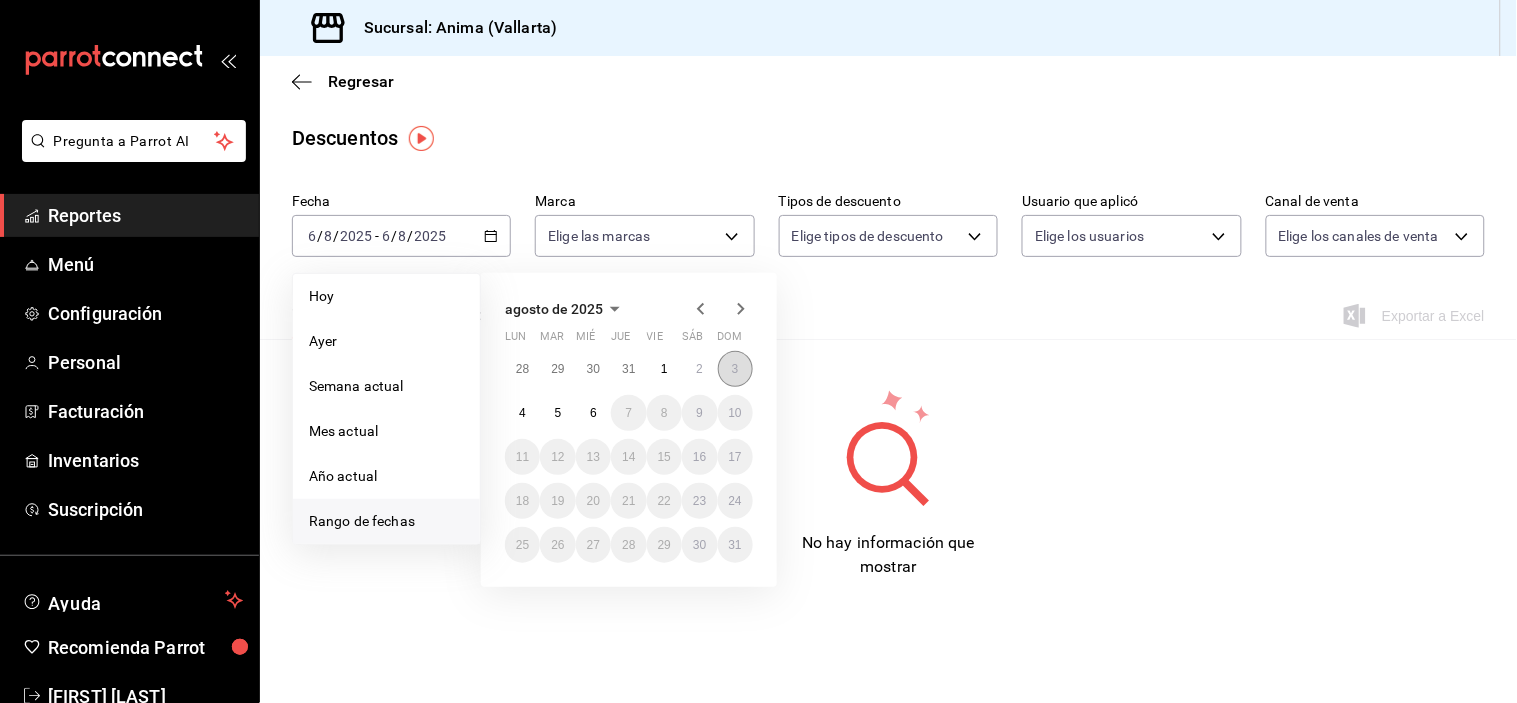 click on "3" at bounding box center [735, 369] 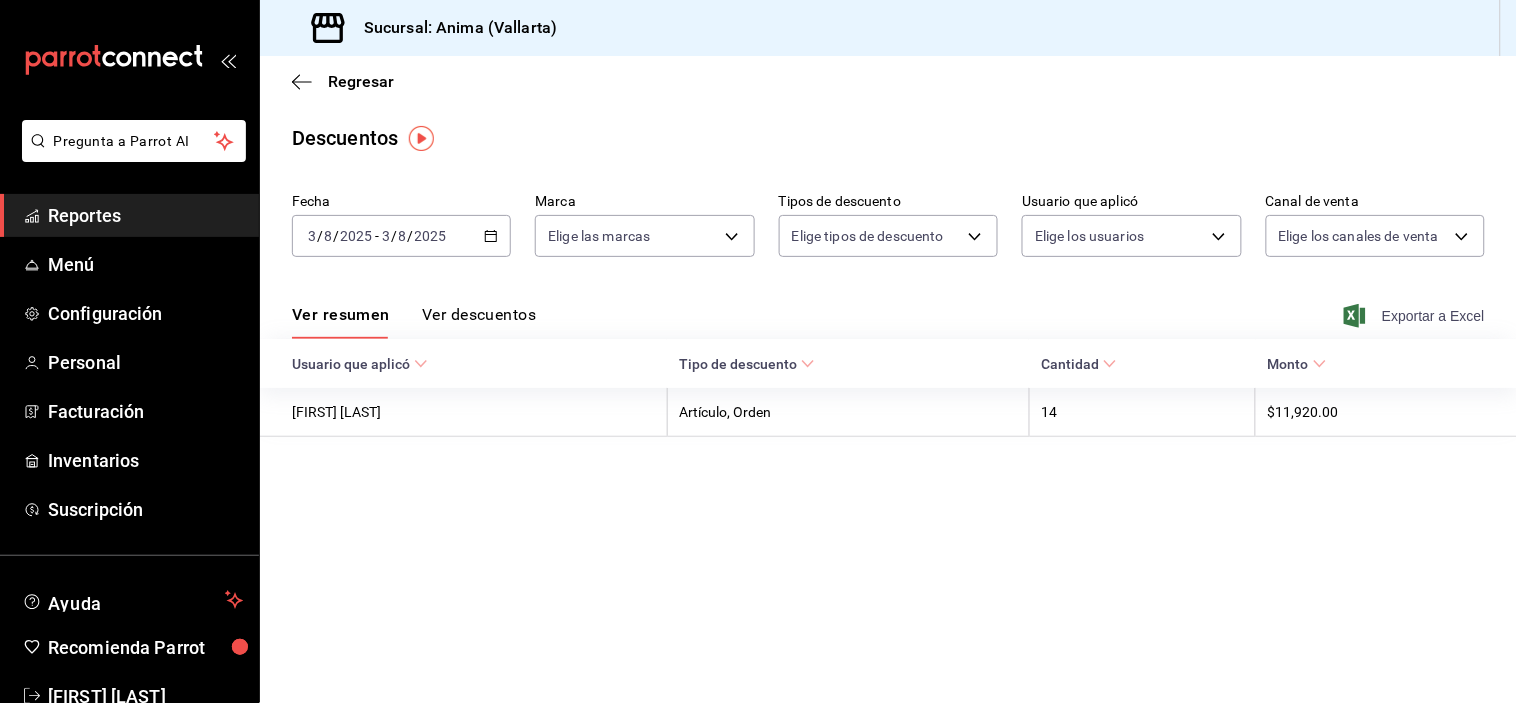 click on "Exportar a Excel" at bounding box center (1416, 316) 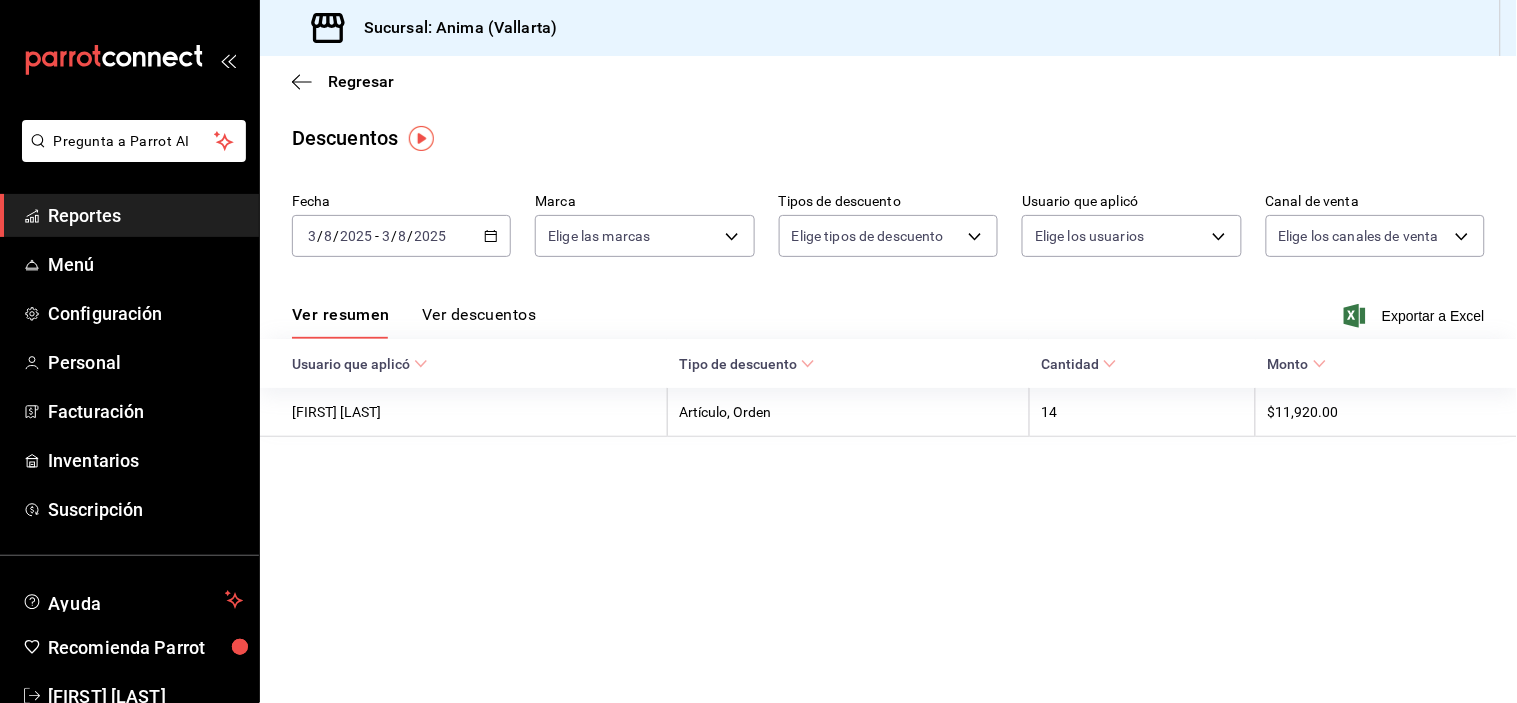 click on "Reportes" at bounding box center (145, 215) 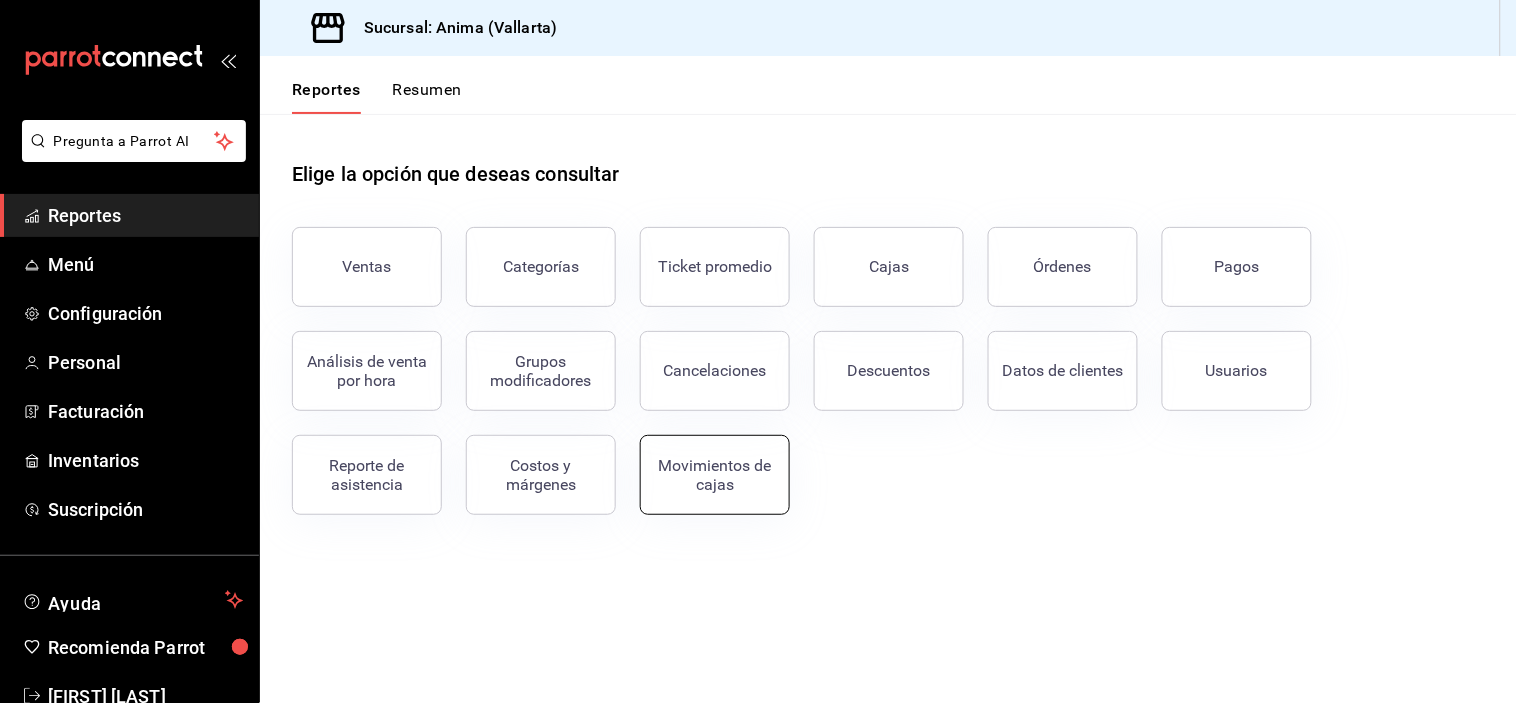click on "Movimientos de cajas" at bounding box center [715, 475] 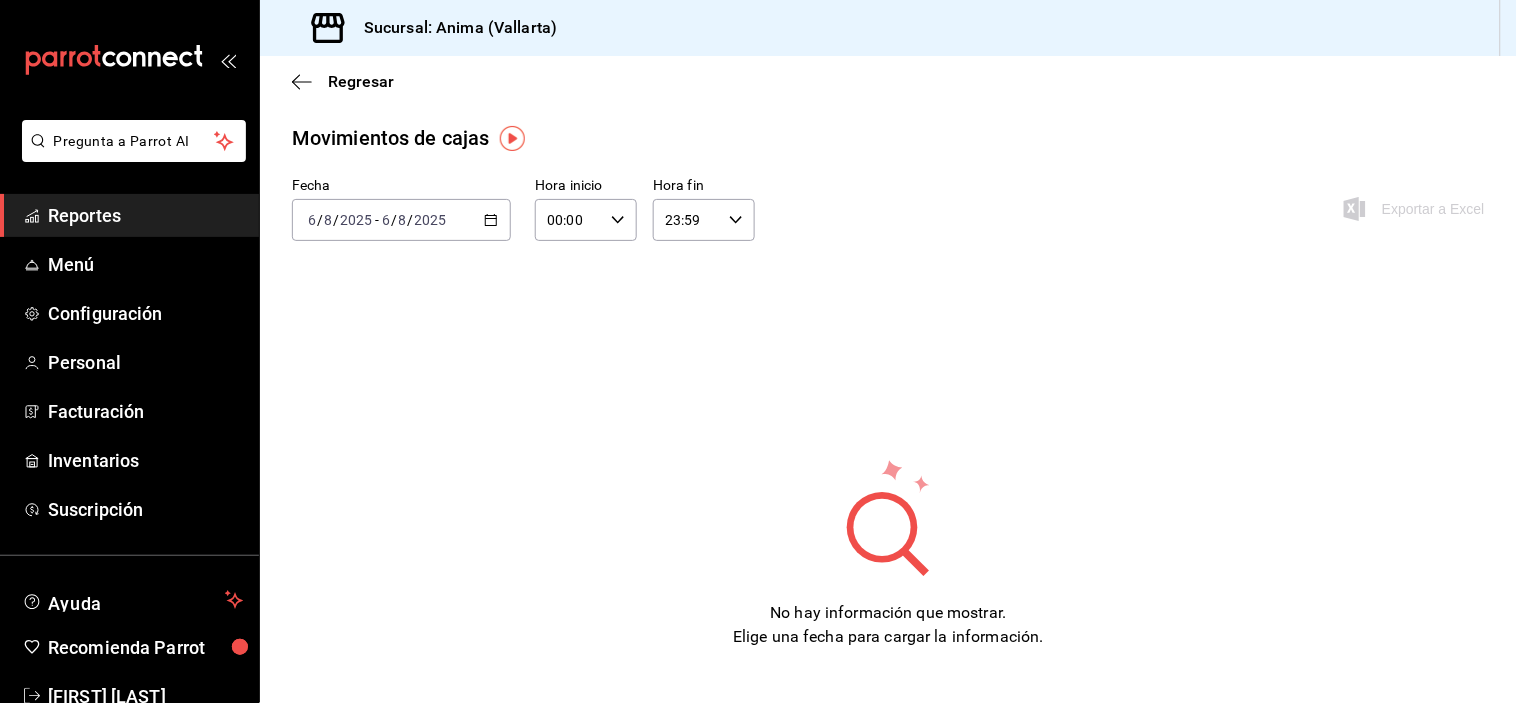 click on "2025-08-06 6 / 8 / 2025 - 2025-08-06 6 / 8 / 2025" at bounding box center (401, 220) 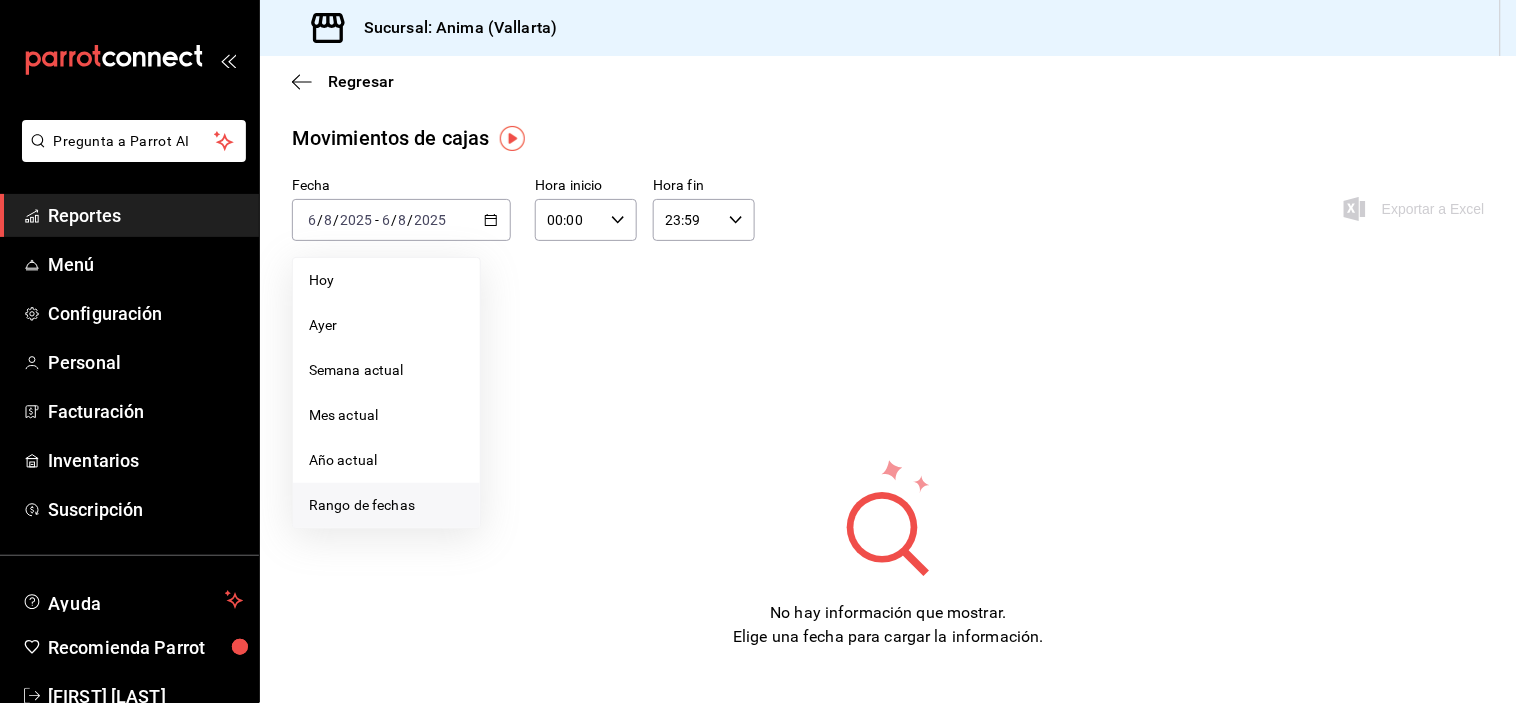 click on "Rango de fechas" at bounding box center (386, 505) 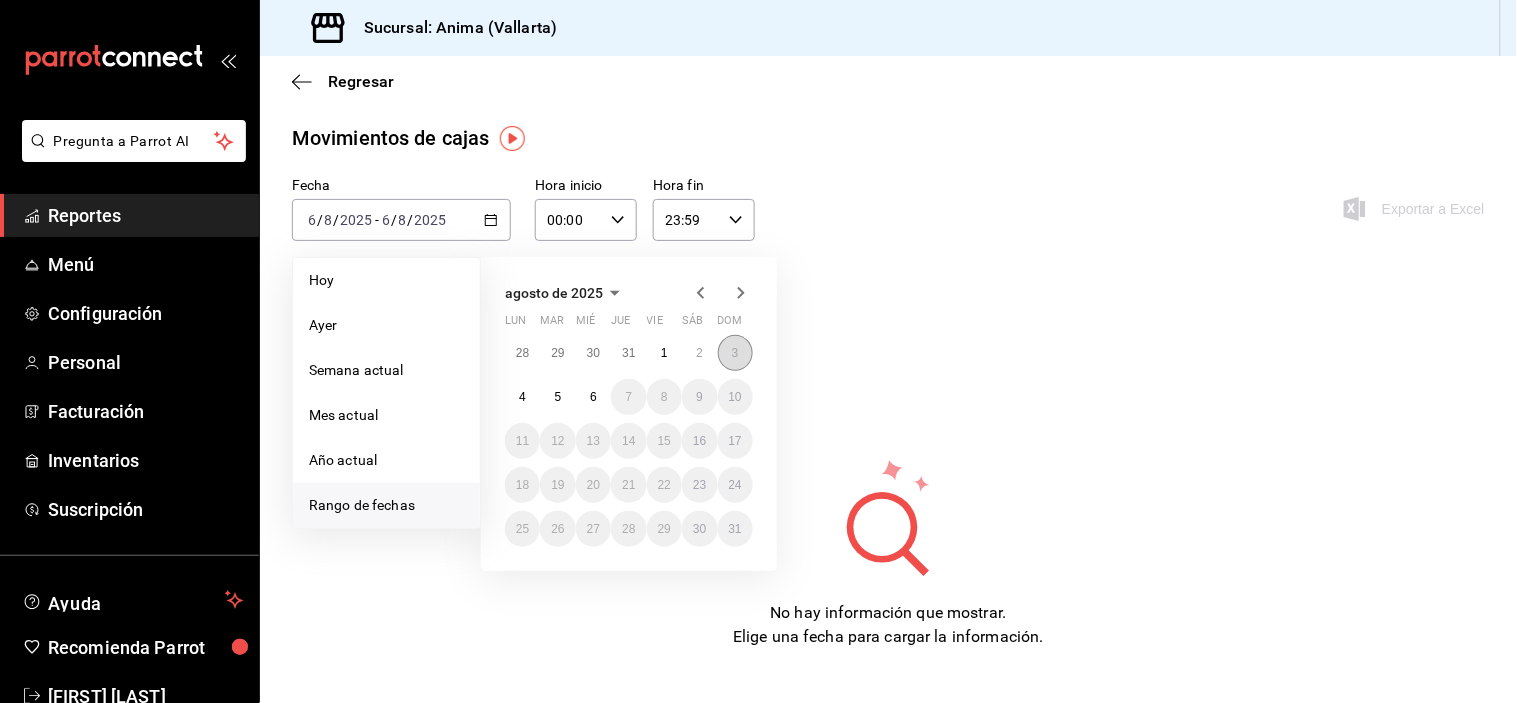 click on "3" at bounding box center [735, 353] 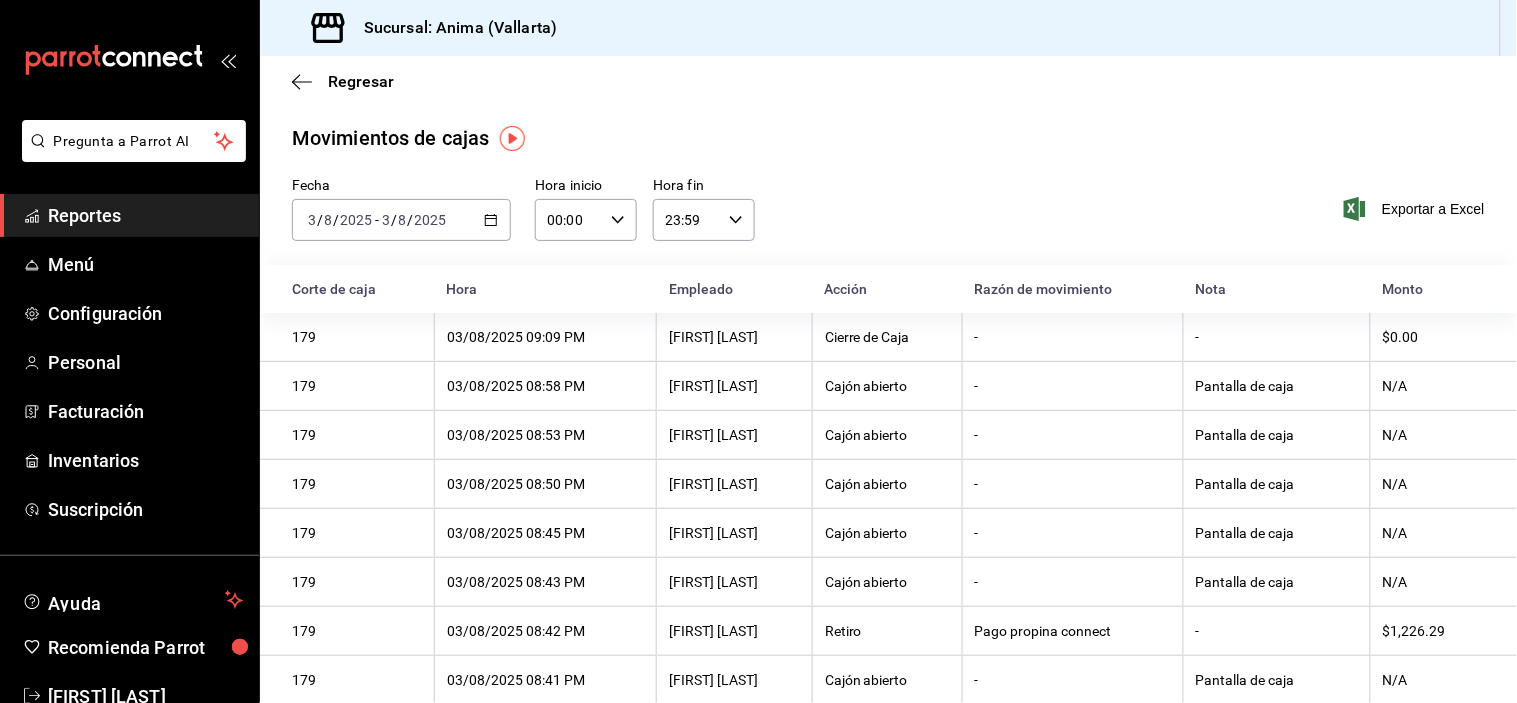 click on "Movimientos de cajas Fecha 2025-08-03 3 / 8 / 2025 - 2025-08-03 3 / 8 / 2025 Hora inicio 00:00 Hora inicio Hora fin 23:59 Hora fin Exportar a Excel Corte de caja Hora Empleado Acción Razón de movimiento Nota Monto 179 03/08/2025 09:09 PM [FIRST] [LAST] Cierre de Caja - - $0.00 179 03/08/2025 08:58 PM [FIRST] [LAST] Cajón abierto - Pantalla de caja N/A 179 03/08/2025 08:53 PM [FIRST] [LAST] Cajón abierto - Pantalla de caja N/A 179 03/08/2025 08:50 PM [FIRST] [LAST] Cajón abierto - Pantalla de caja N/A 179 03/08/2025 08:45 PM [FIRST] [LAST] Cajón abierto - Pantalla de caja N/A 179 03/08/2025 08:43 PM [FIRST] [LAST] Cajón abierto - Pantalla de caja N/A 179 03/08/2025 08:42 PM [FIRST] [LAST] Retiro Pago propina connect - $1,226.29 179 03/08/2025 08:41 PM [FIRST] [LAST] Cajón abierto - Pantalla de caja N/A 179 03/08/2025 08:40 PM [FIRST] [LAST] Retiro Pago propina connect - $338.47 179 03/08/2025 08:39 PM [FIRST] [LAST] Cajón abierto - Pantalla de caja N/A 179 03/08/2025 08:37 PM - N/A 179 - -" at bounding box center [888, 1447] 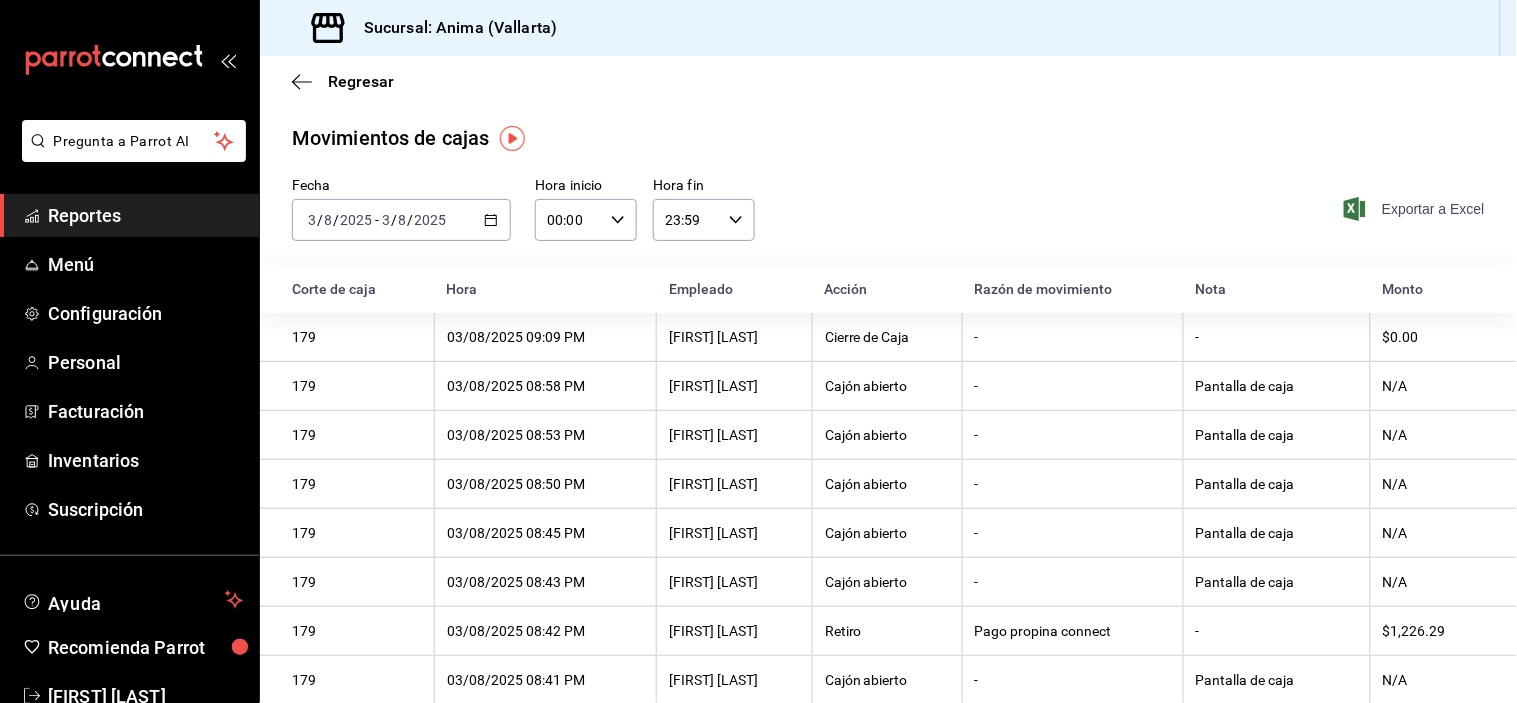 click on "Exportar a Excel" at bounding box center (1416, 209) 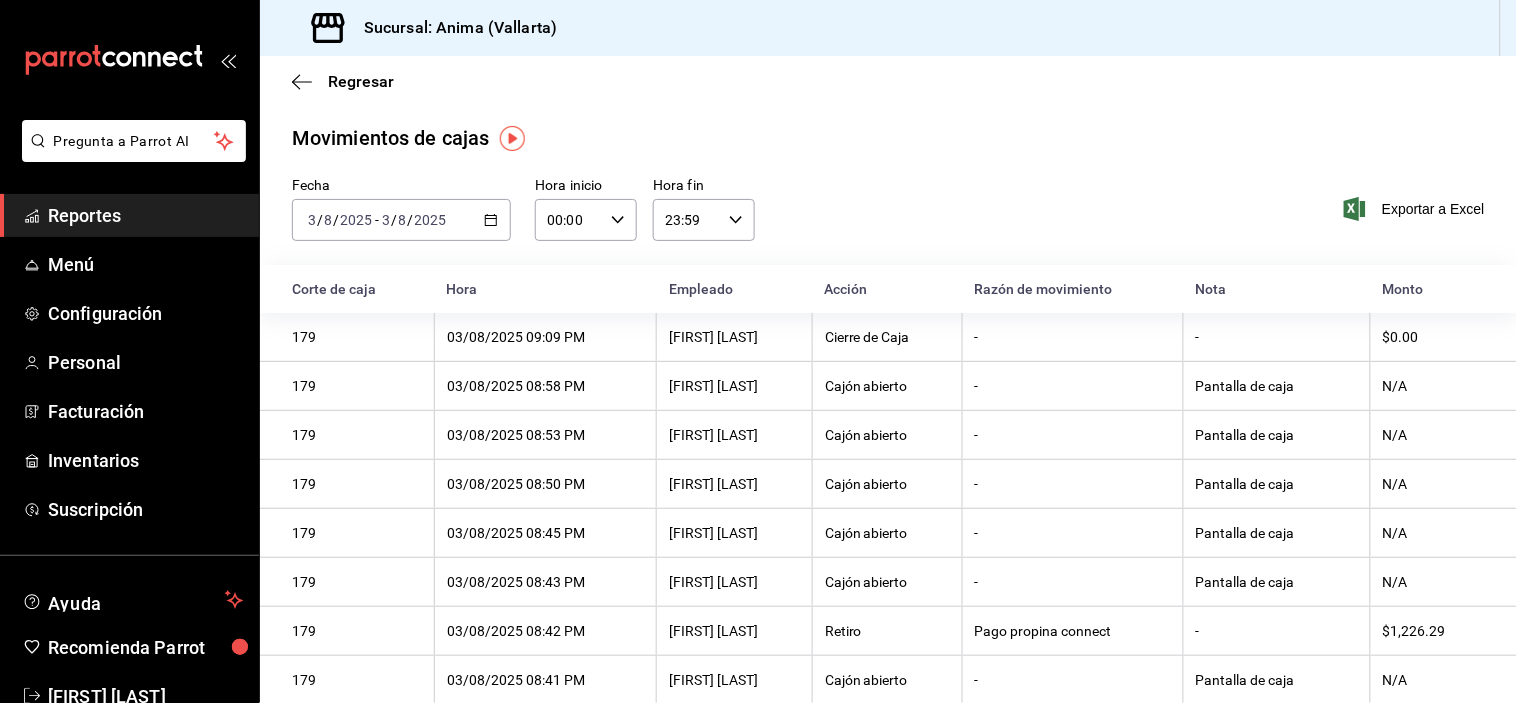 click on "Reportes" at bounding box center [145, 215] 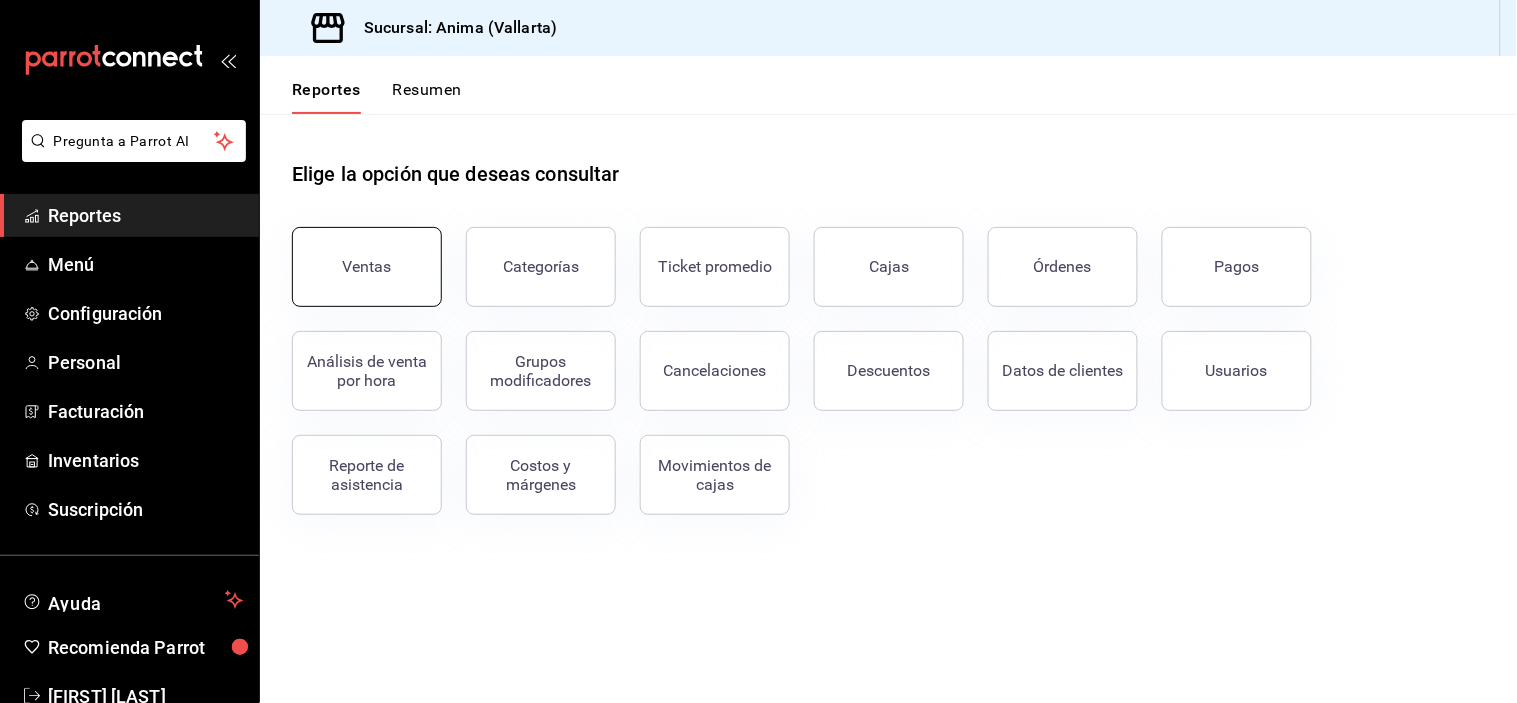 click on "Ventas" at bounding box center (367, 266) 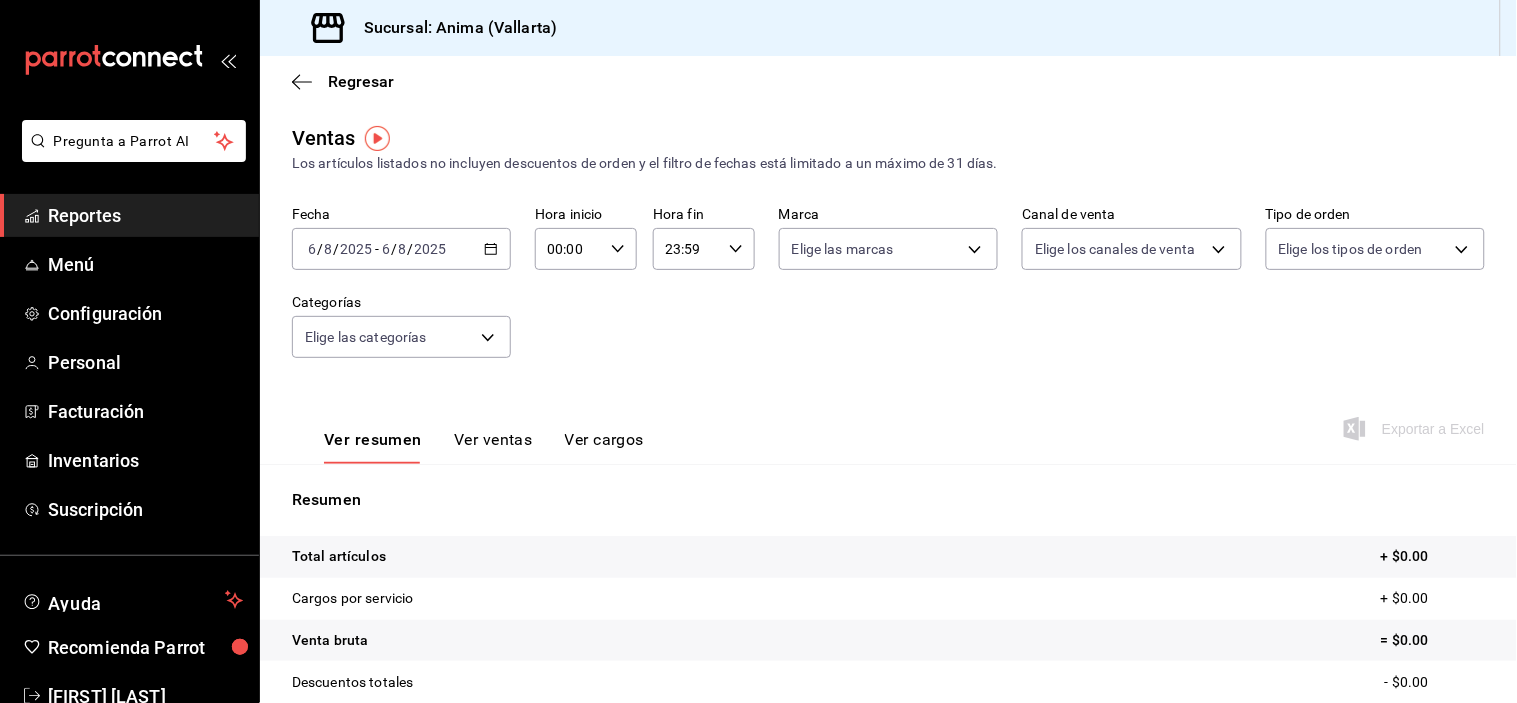 click on "8" at bounding box center [403, 249] 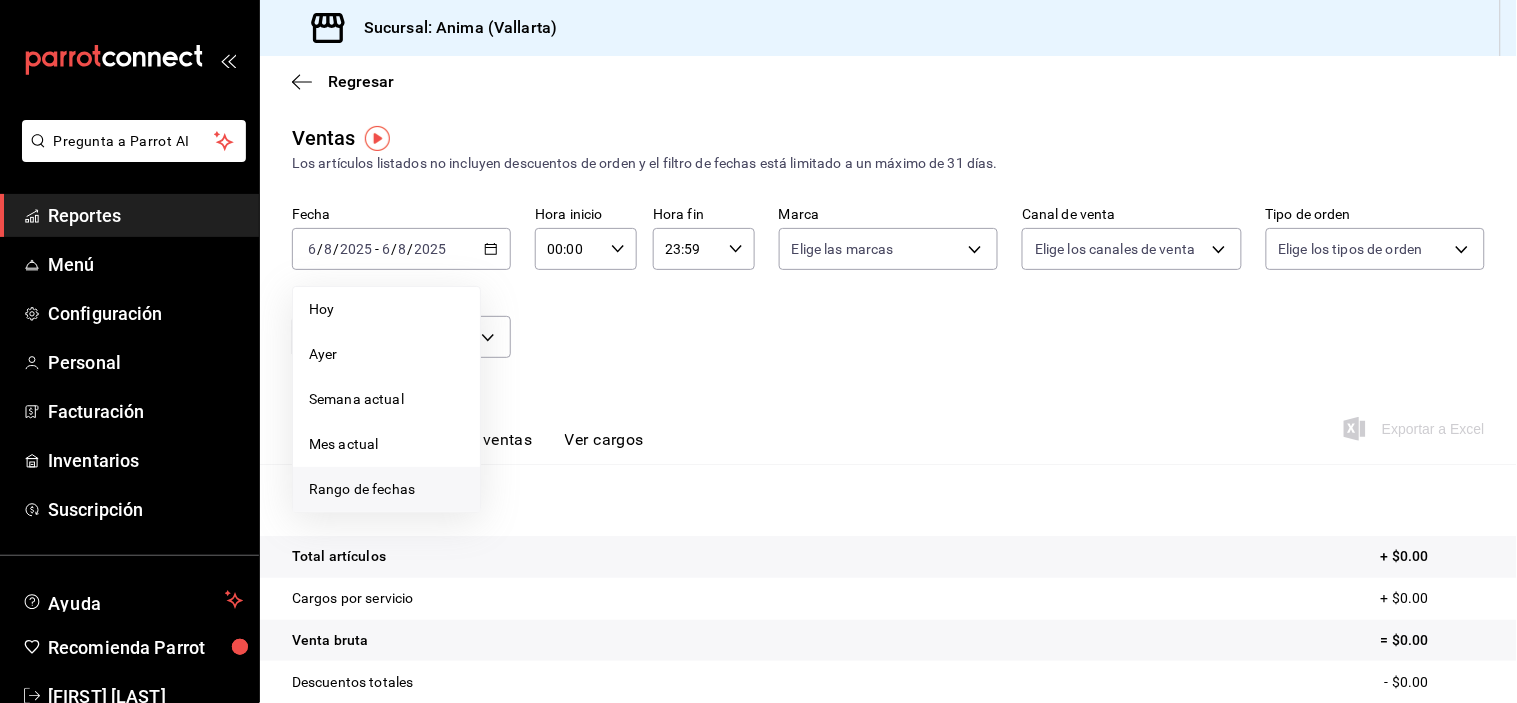 click on "Rango de fechas" at bounding box center (386, 489) 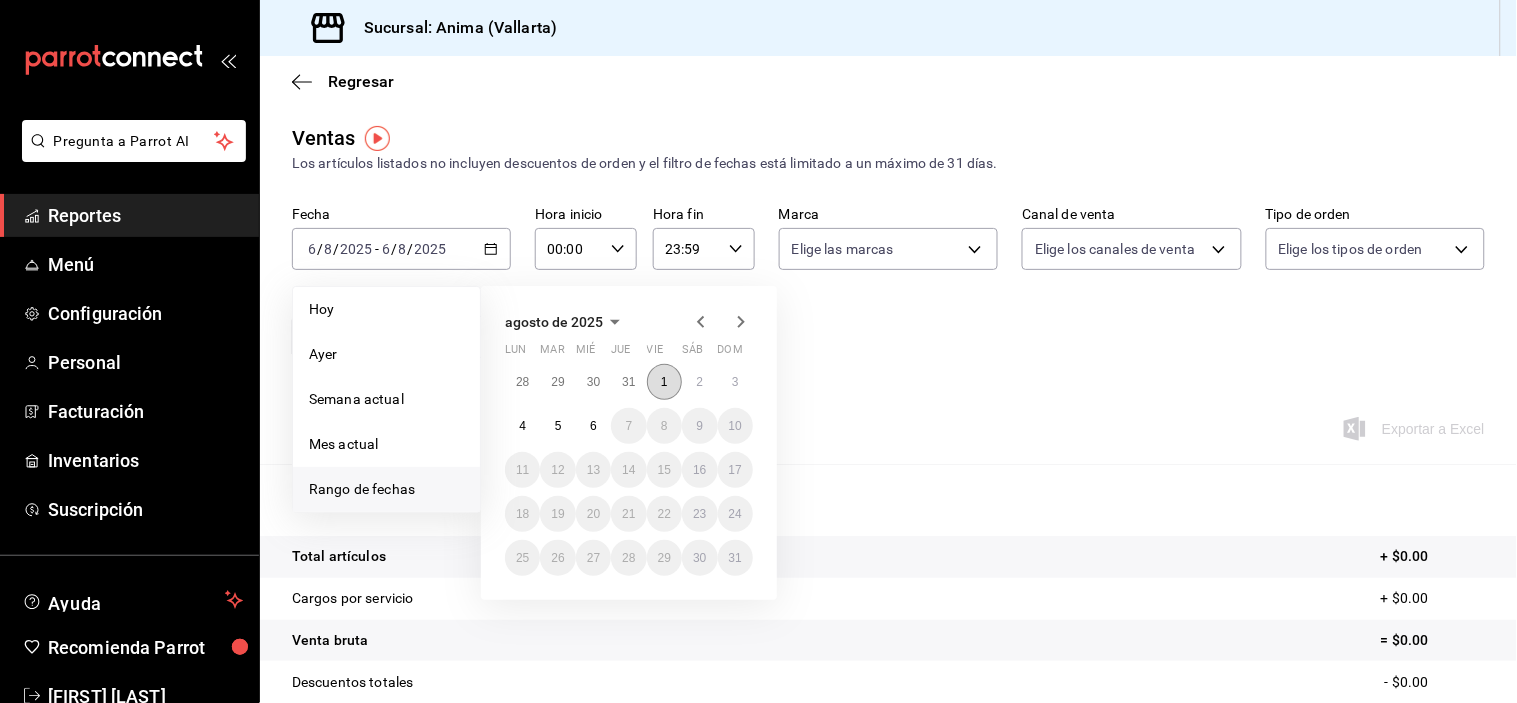 click on "1" at bounding box center (664, 382) 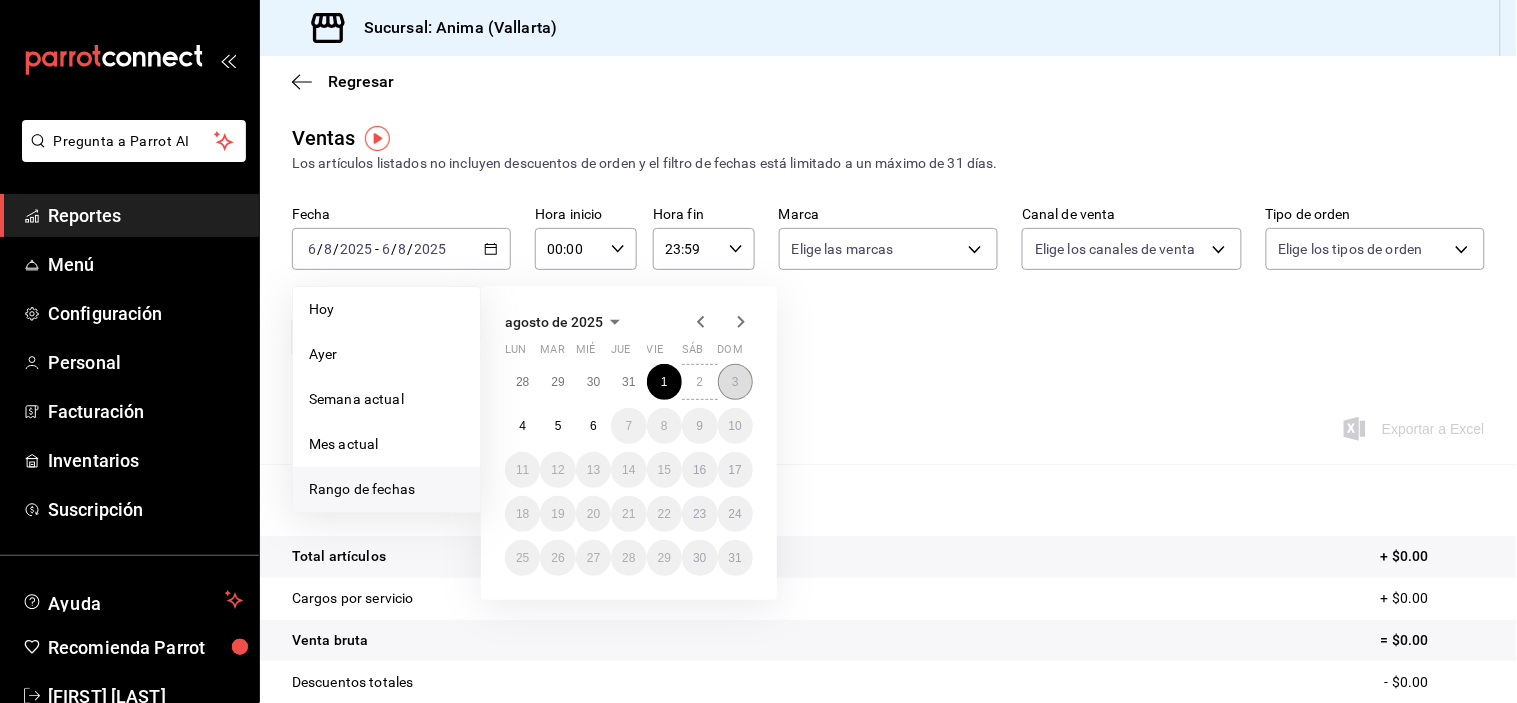click on "3" at bounding box center [735, 382] 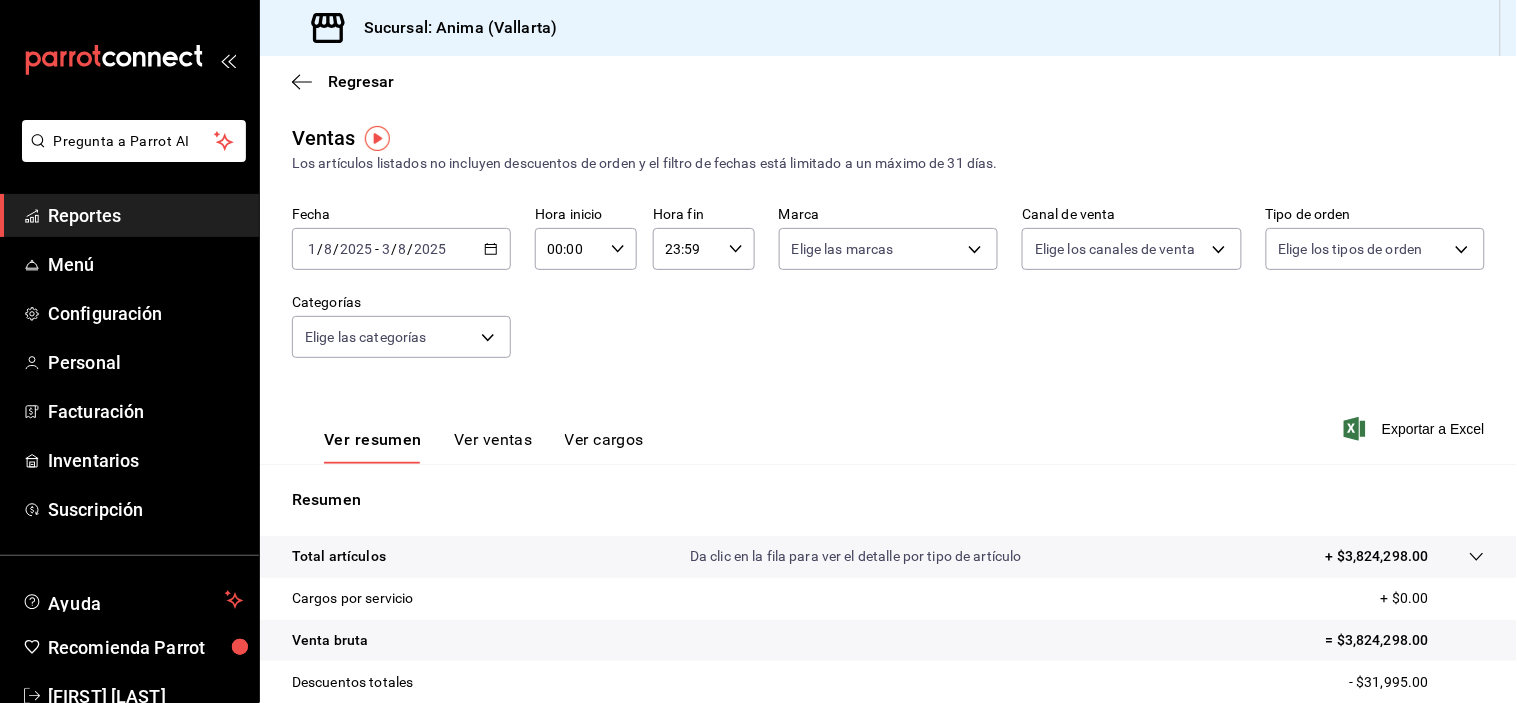 click on "Ver ventas" at bounding box center [493, 447] 